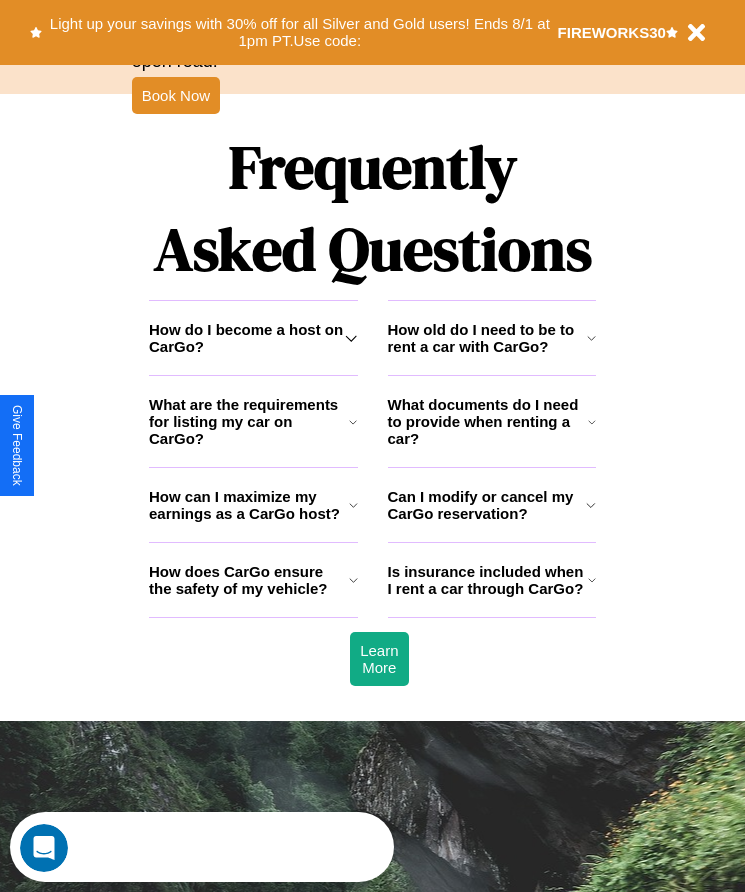 scroll, scrollTop: 2608, scrollLeft: 0, axis: vertical 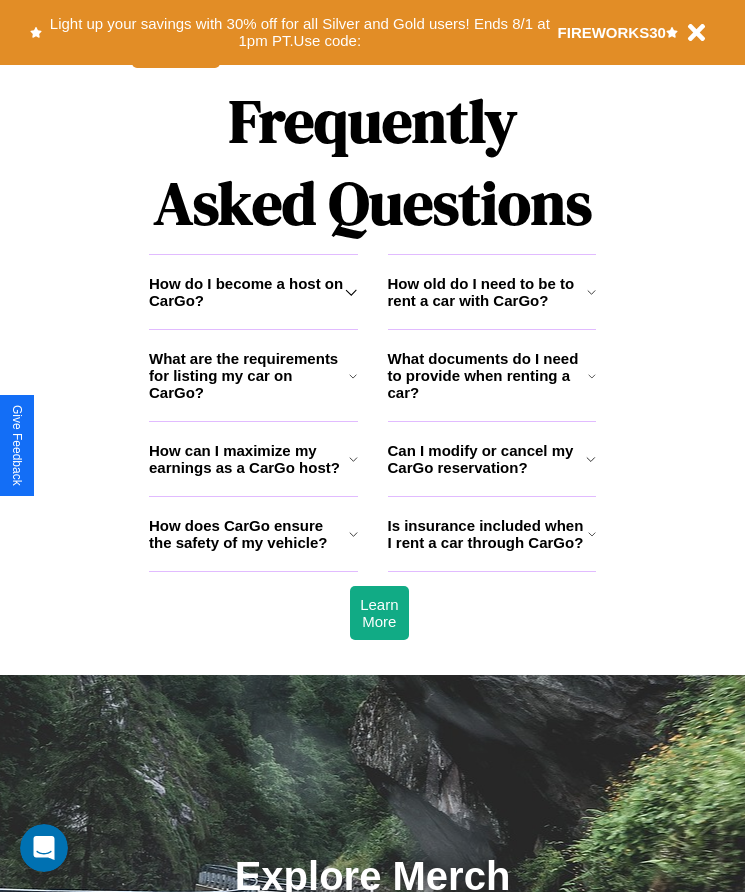 click 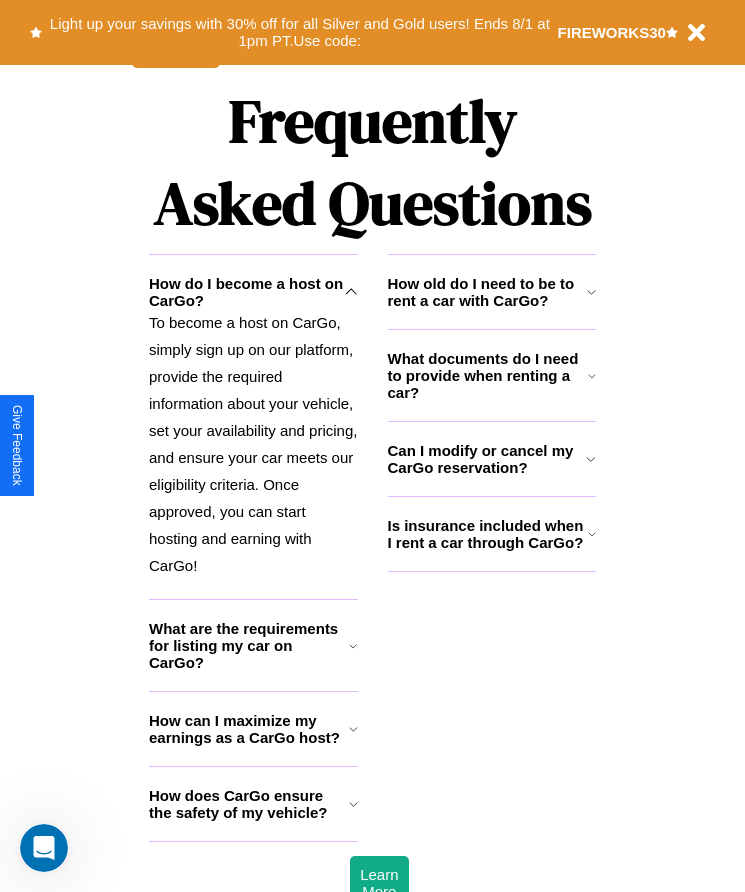 click 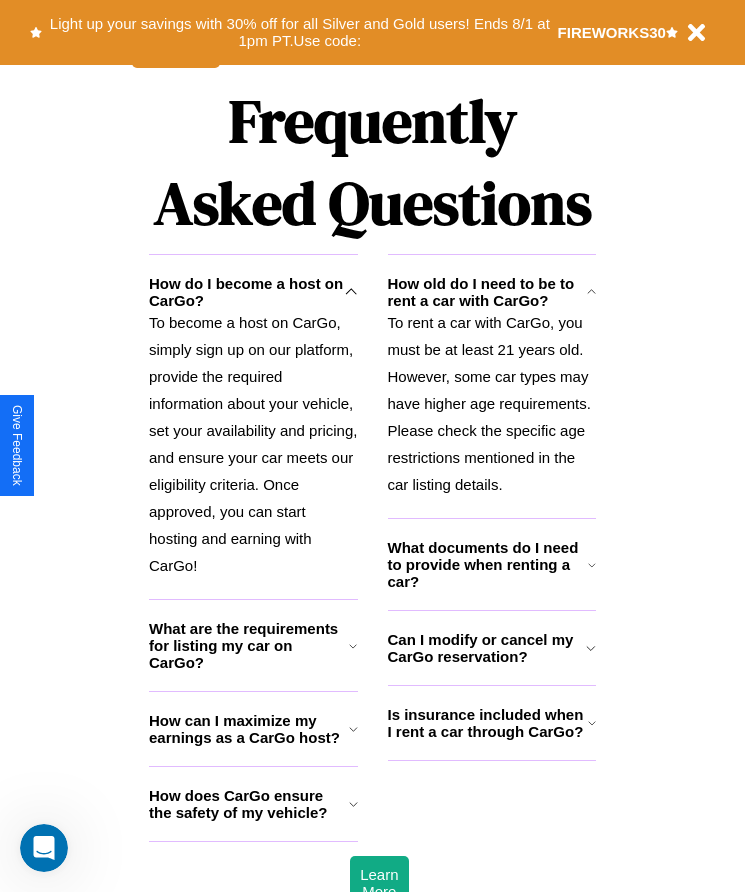 click on "How can I maximize my earnings as a CarGo host?" at bounding box center [249, 729] 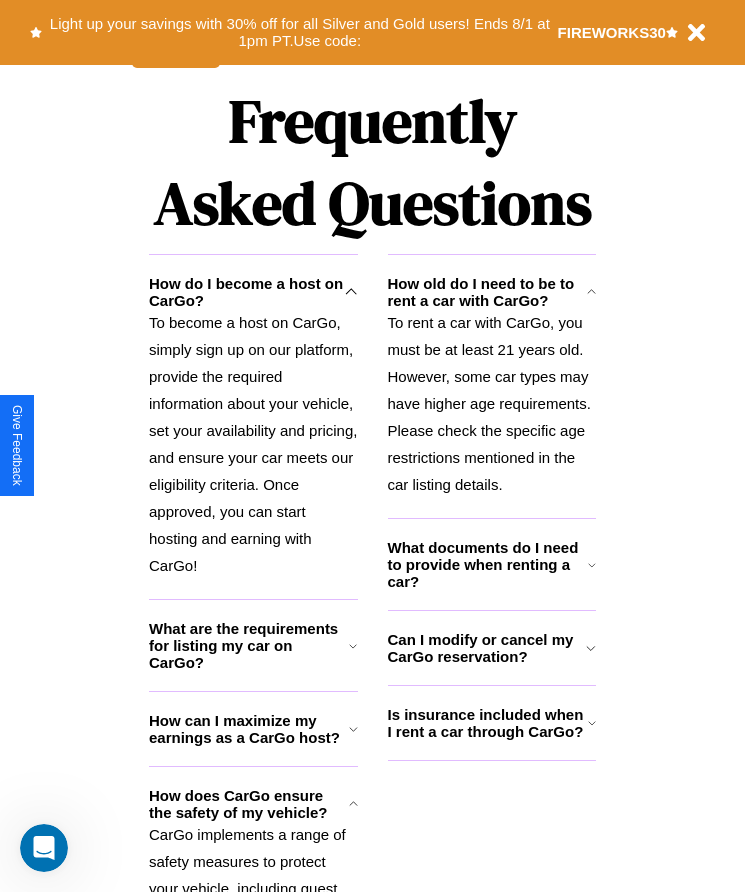 click 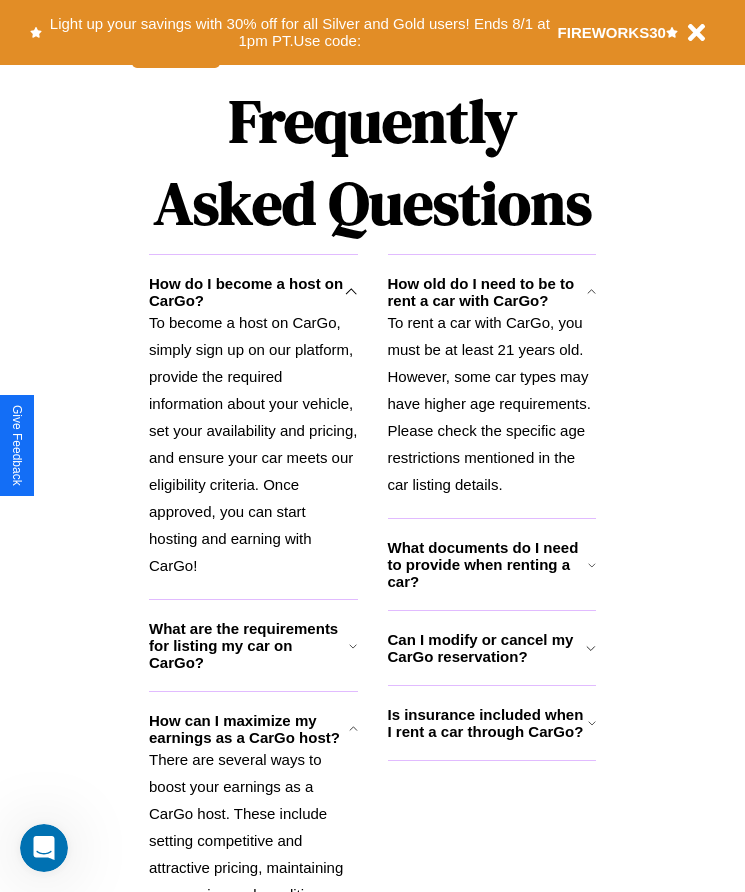 click 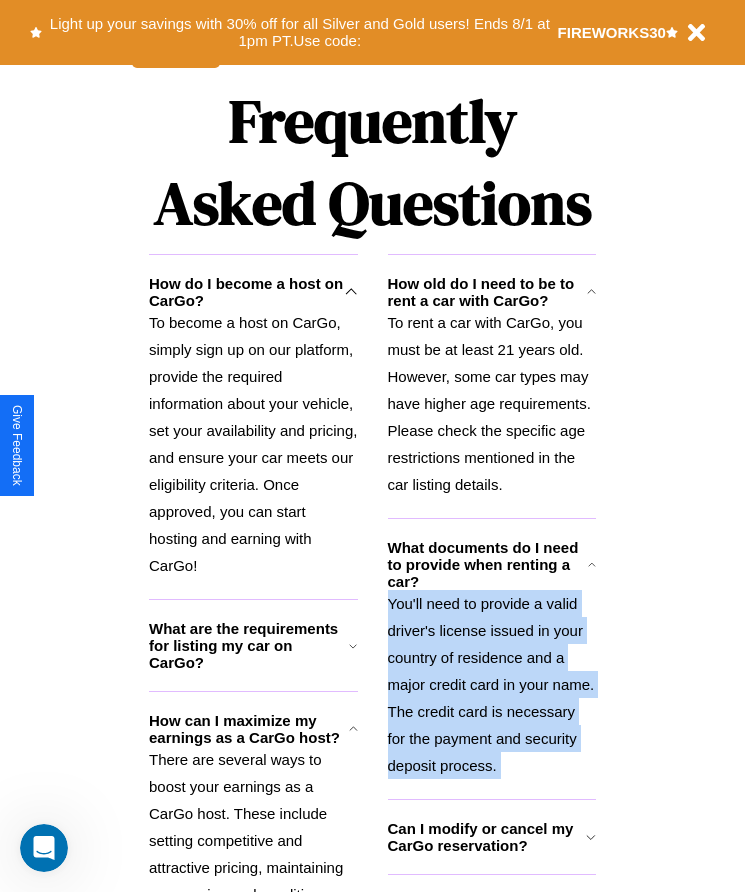 scroll, scrollTop: 2669, scrollLeft: 0, axis: vertical 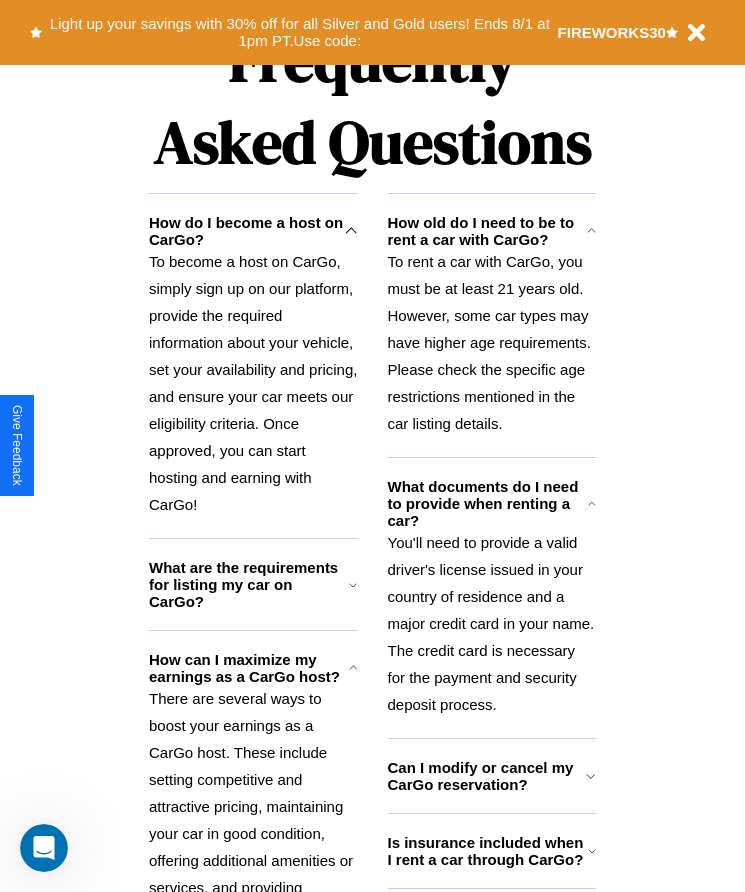 click 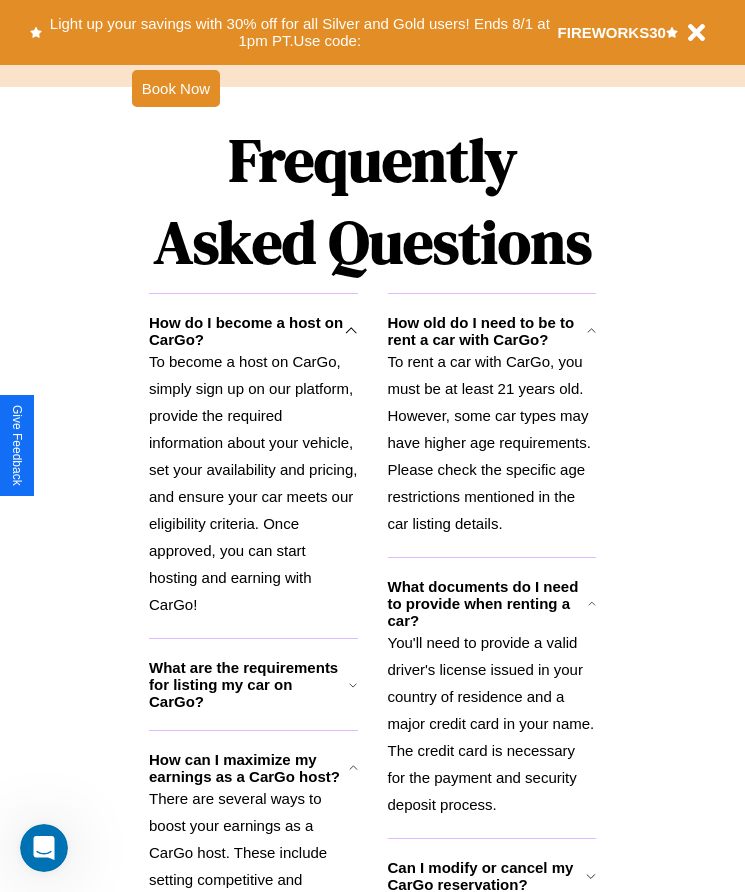 scroll, scrollTop: 1527, scrollLeft: 0, axis: vertical 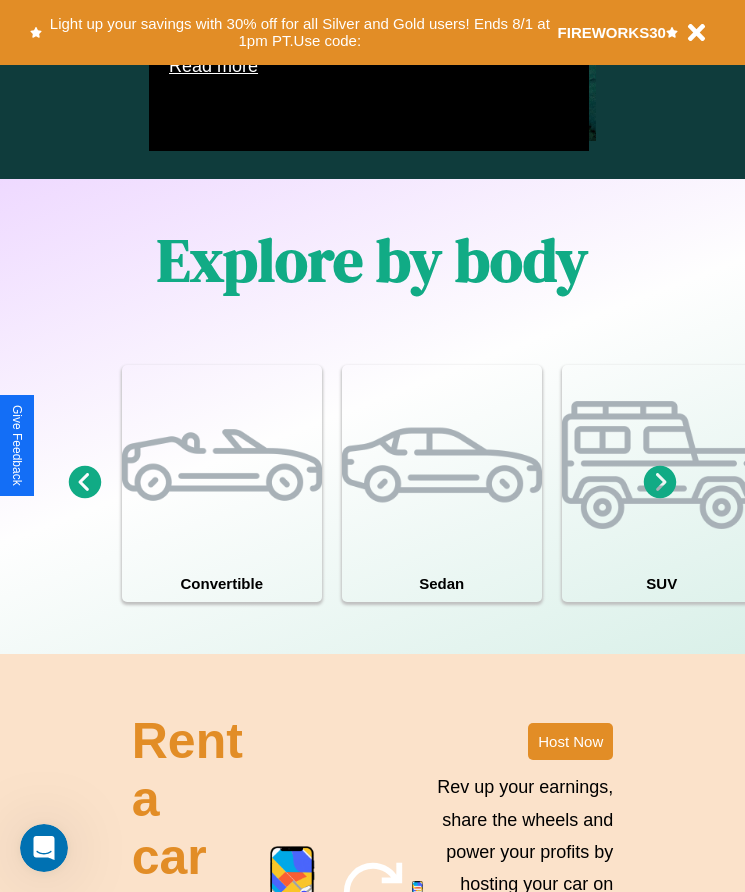 click 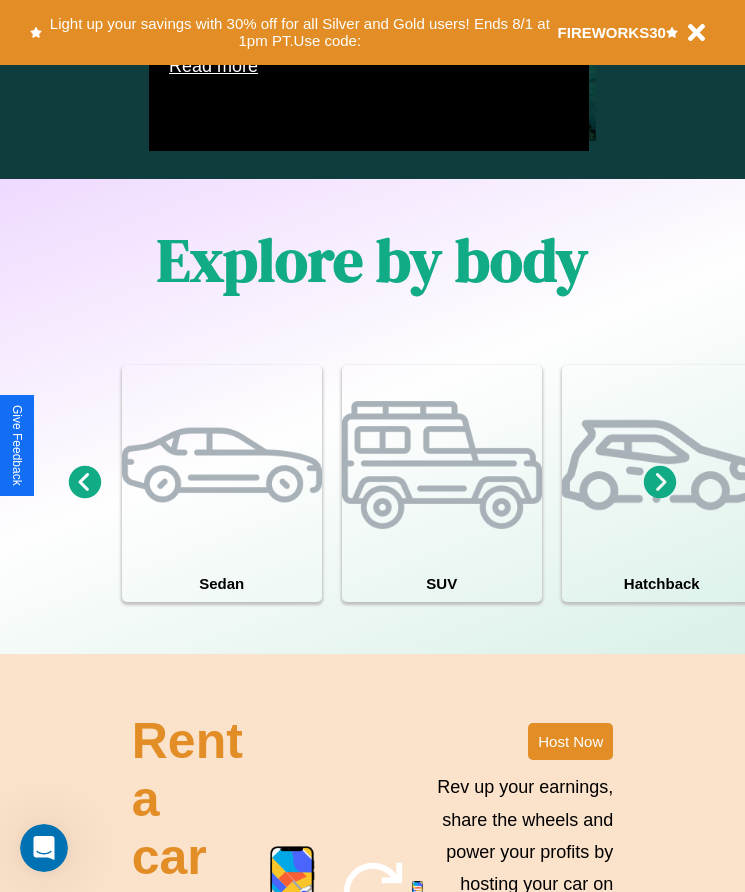 click 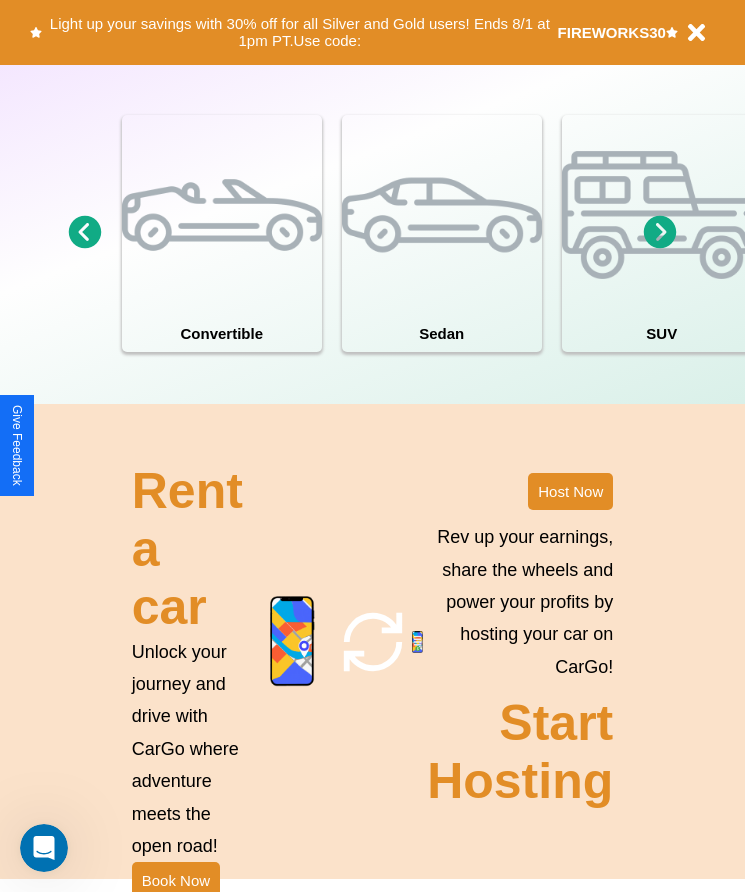 scroll, scrollTop: 1855, scrollLeft: 0, axis: vertical 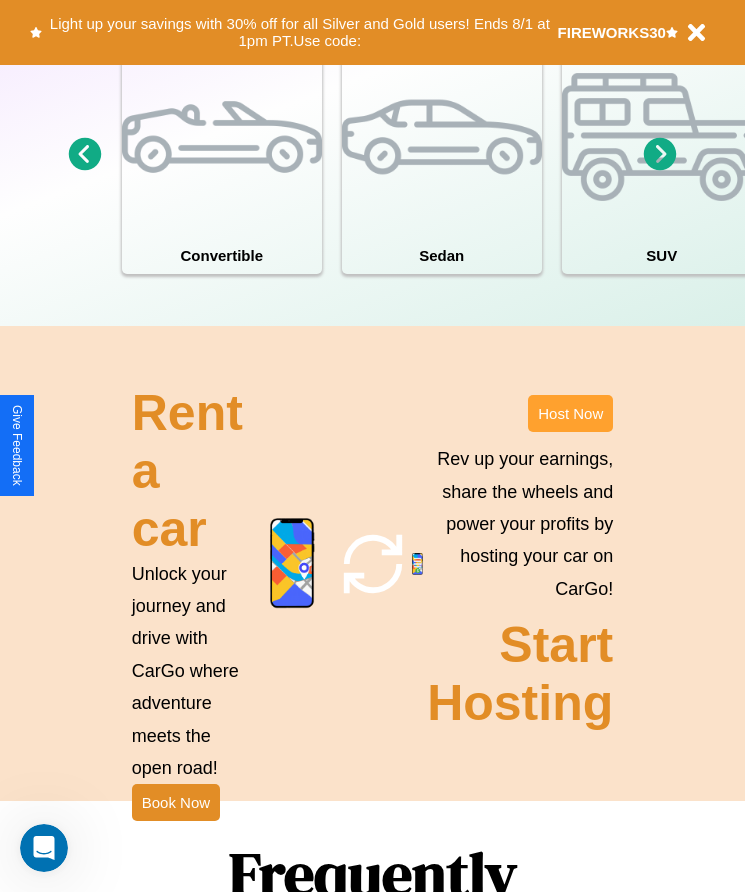 click on "Host Now" at bounding box center [570, 413] 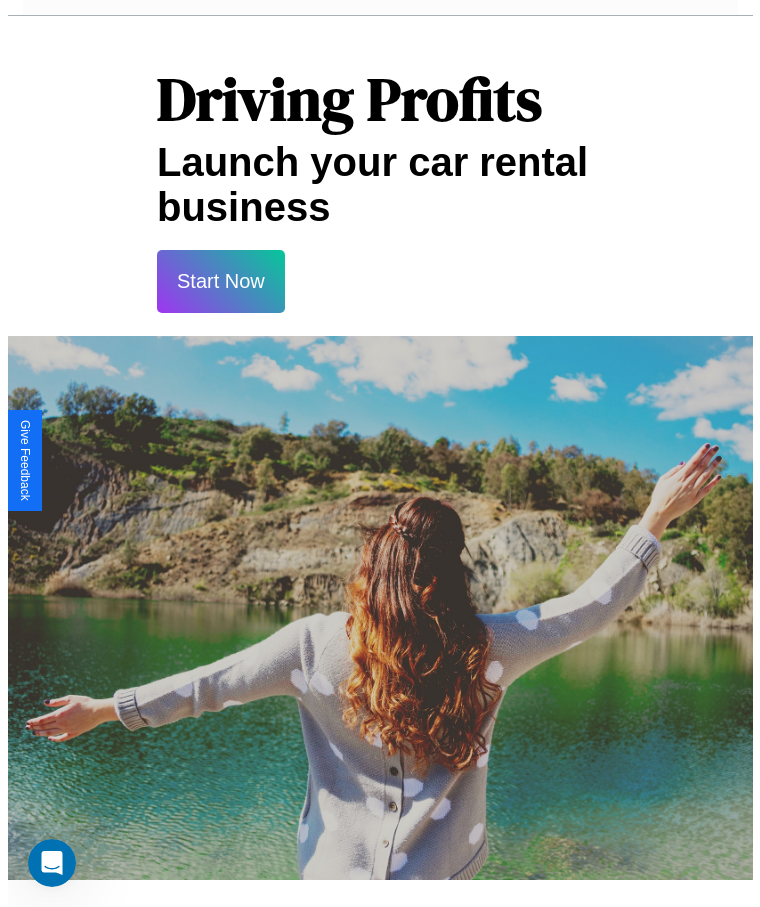 scroll, scrollTop: 0, scrollLeft: 0, axis: both 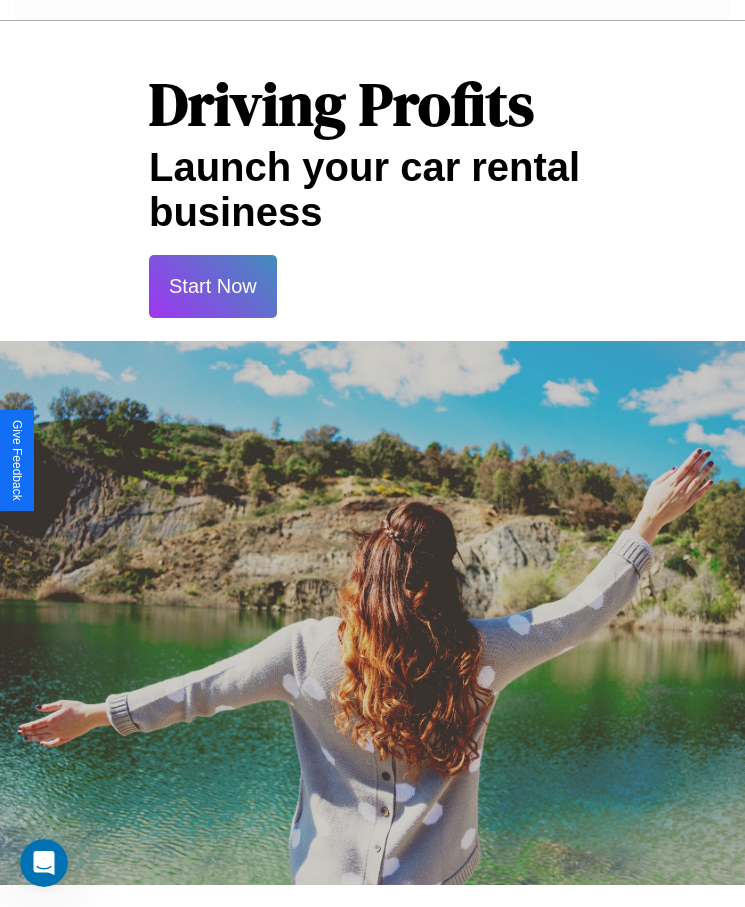 click on "Start Now" at bounding box center [213, 286] 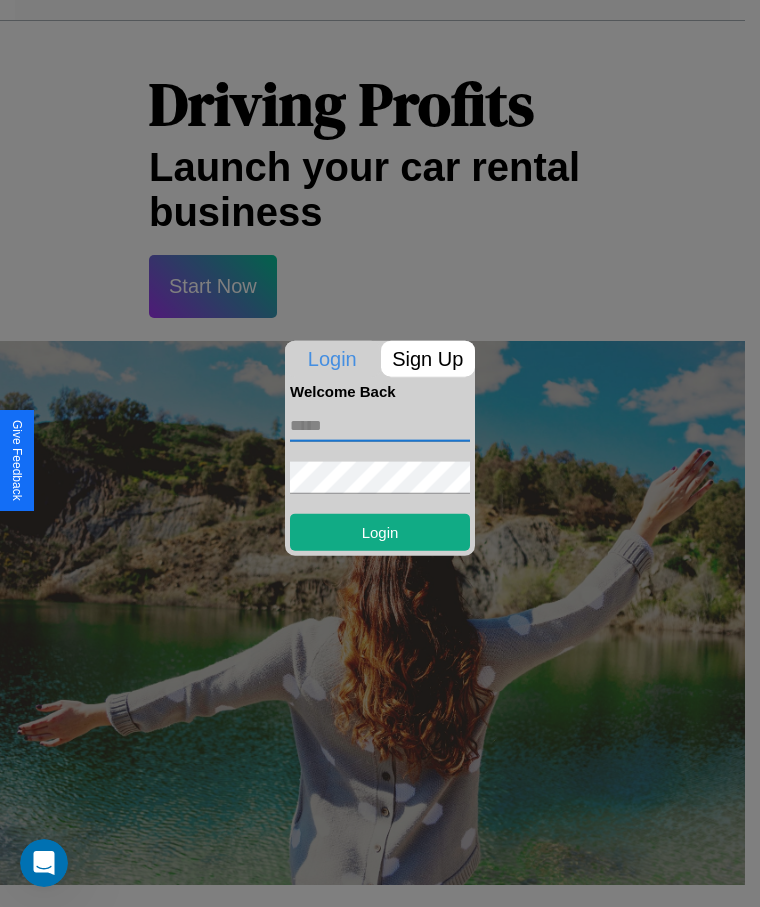 click at bounding box center [380, 425] 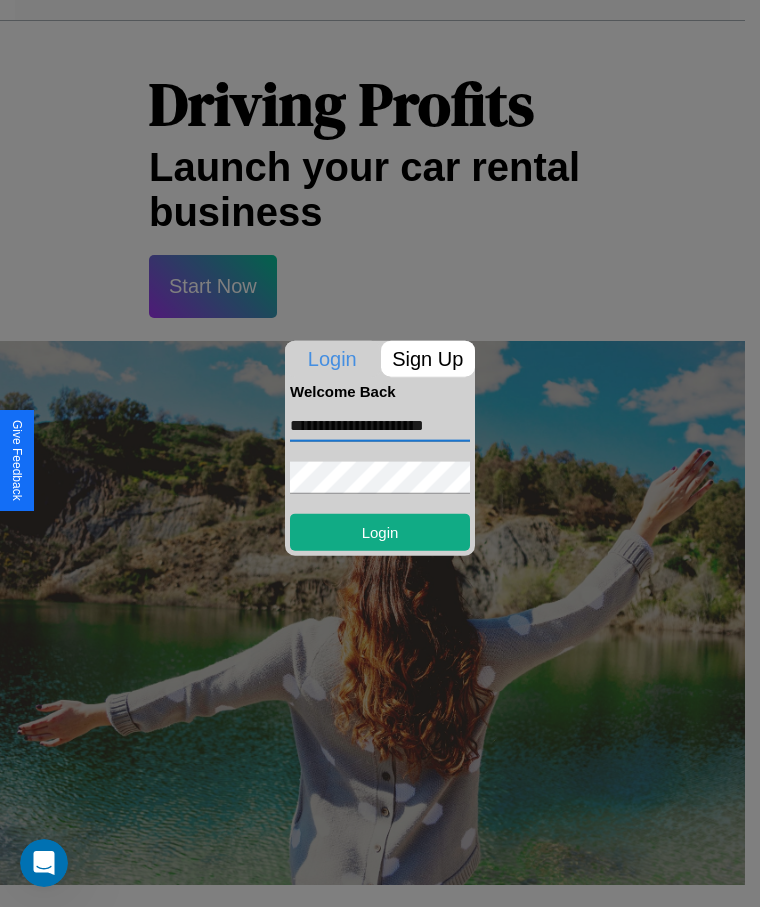 scroll, scrollTop: 0, scrollLeft: 11, axis: horizontal 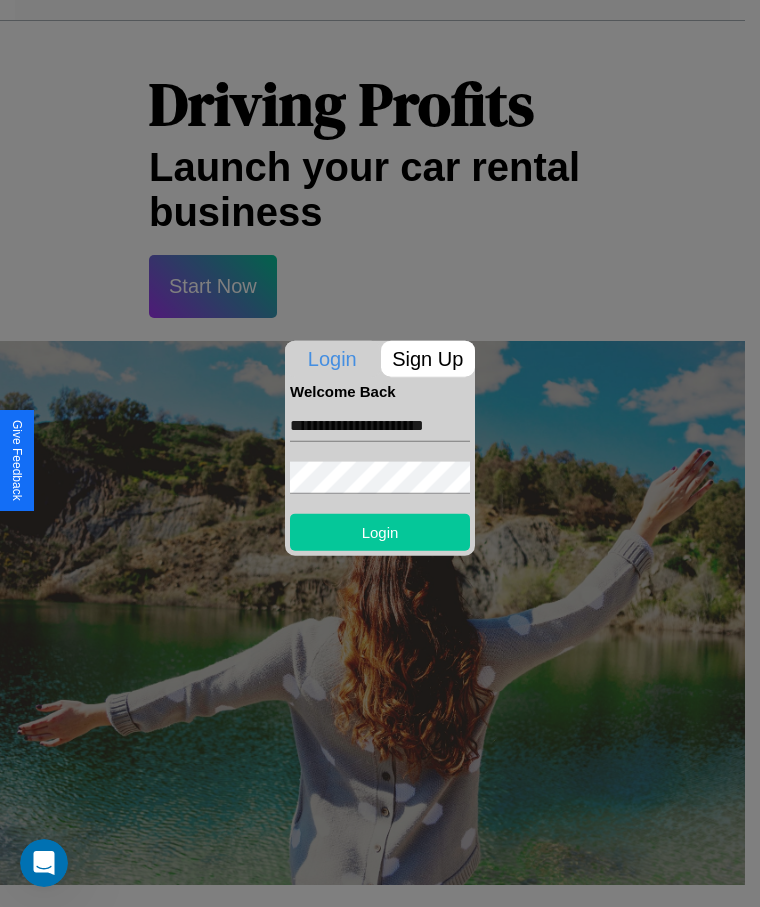 click on "Login" at bounding box center [380, 531] 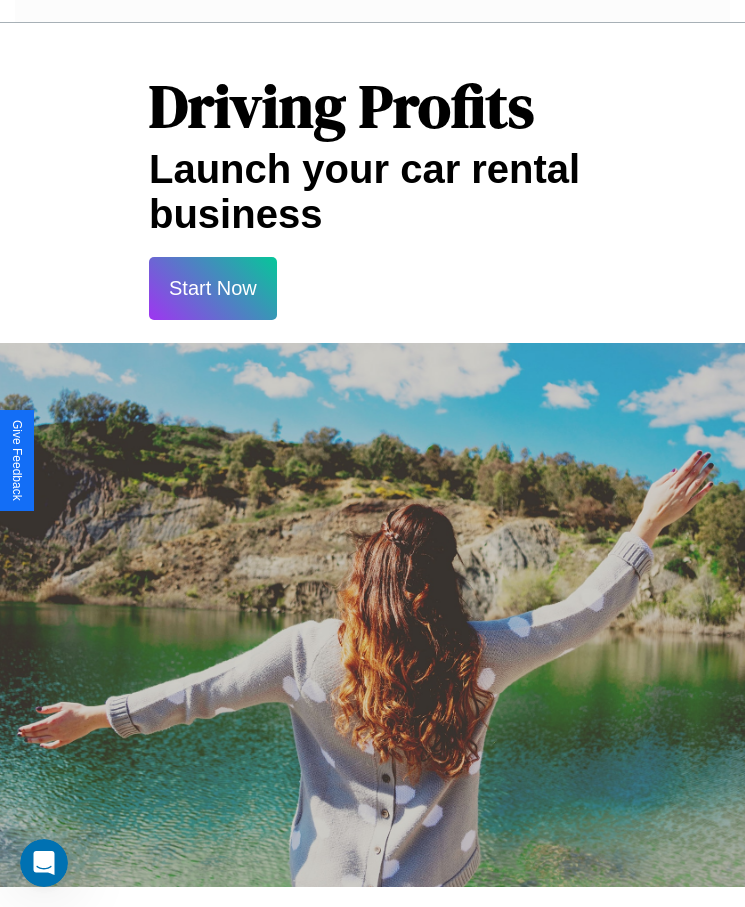 scroll, scrollTop: 0, scrollLeft: 0, axis: both 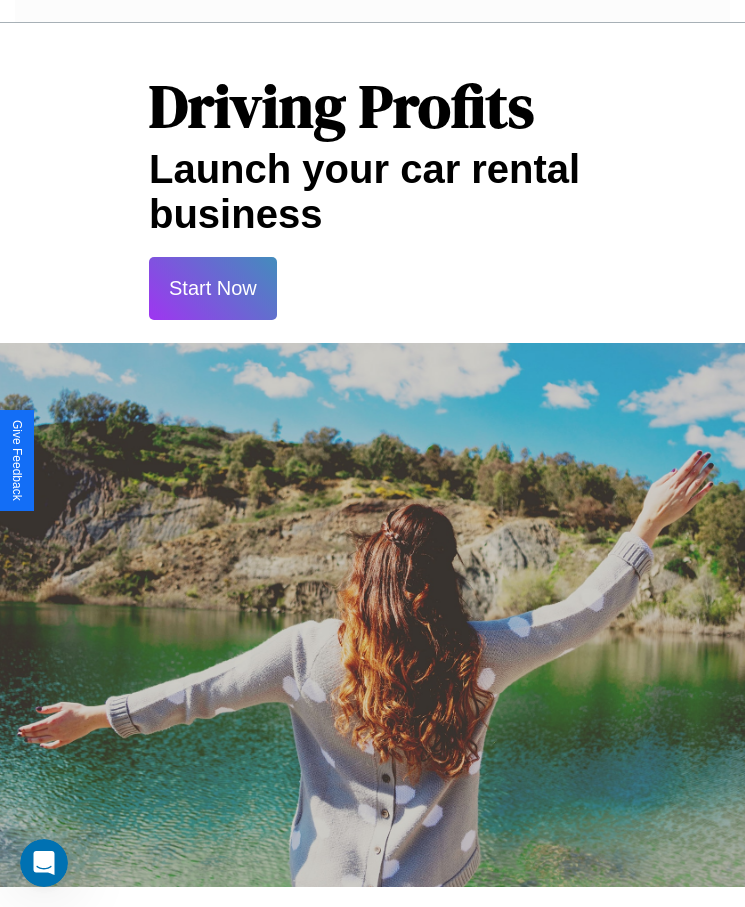 click on "Start Now" at bounding box center (213, 288) 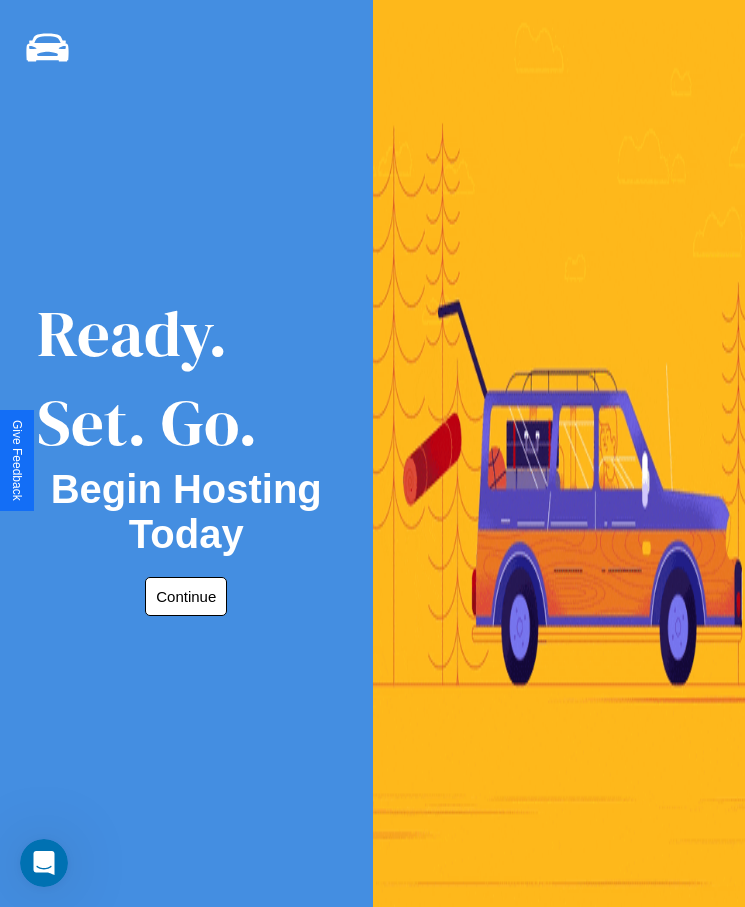 click on "Continue" at bounding box center [186, 596] 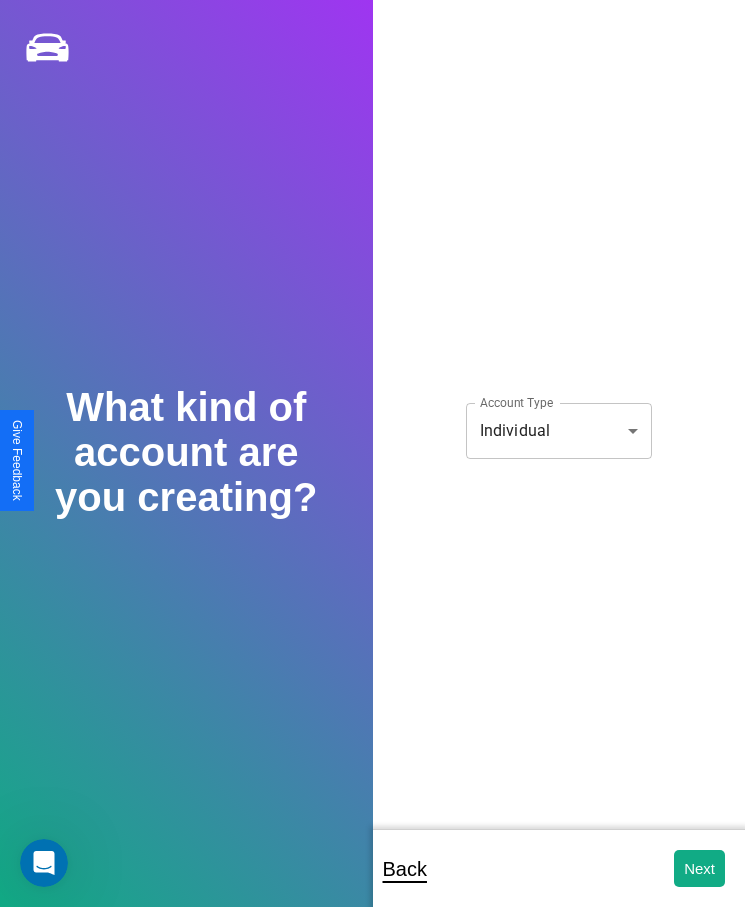 click on "**********" at bounding box center [372, 467] 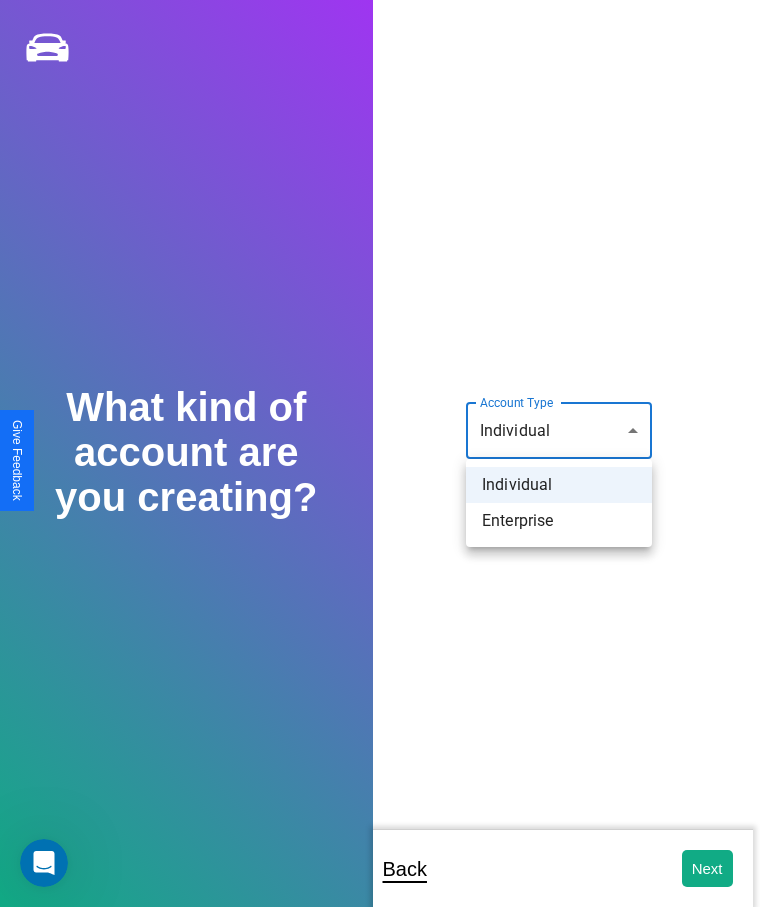 click on "Individual" at bounding box center [559, 485] 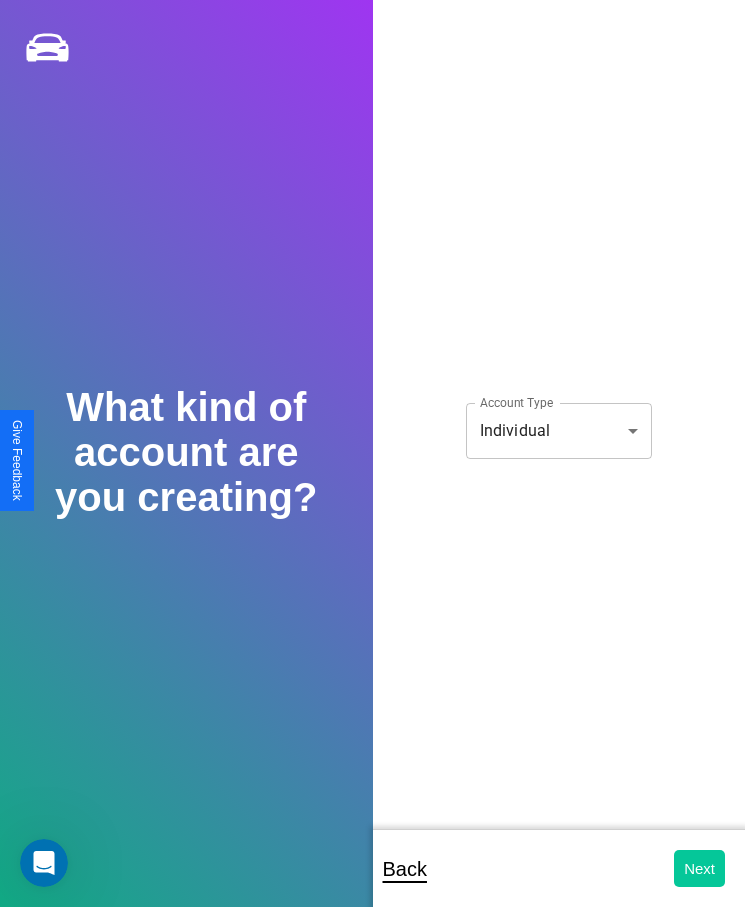 click on "Next" at bounding box center [699, 868] 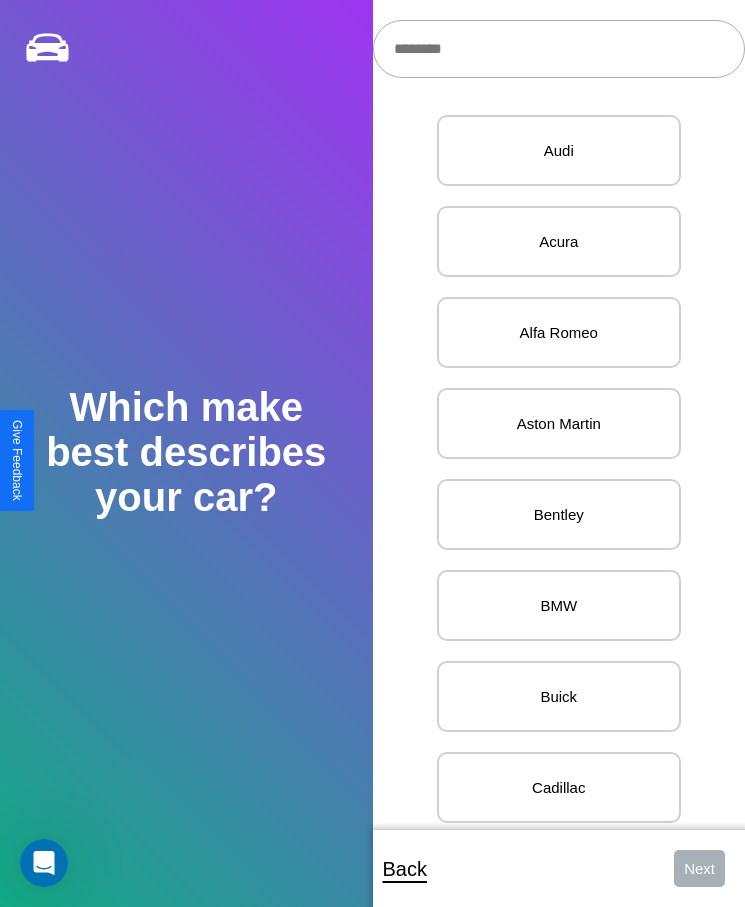scroll, scrollTop: 27, scrollLeft: 0, axis: vertical 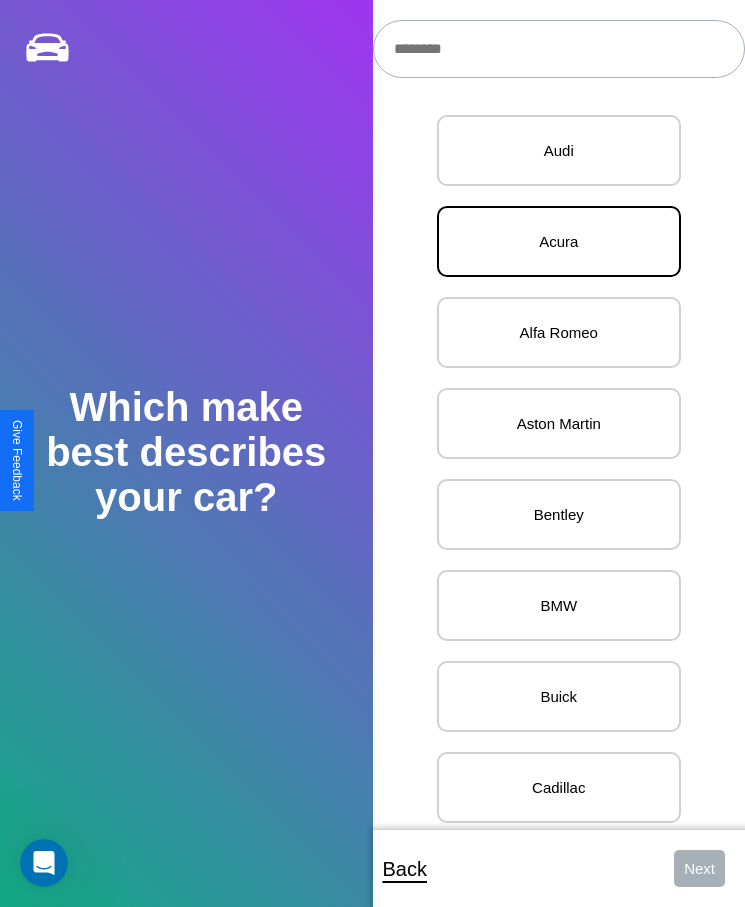 click on "Acura" at bounding box center (559, 241) 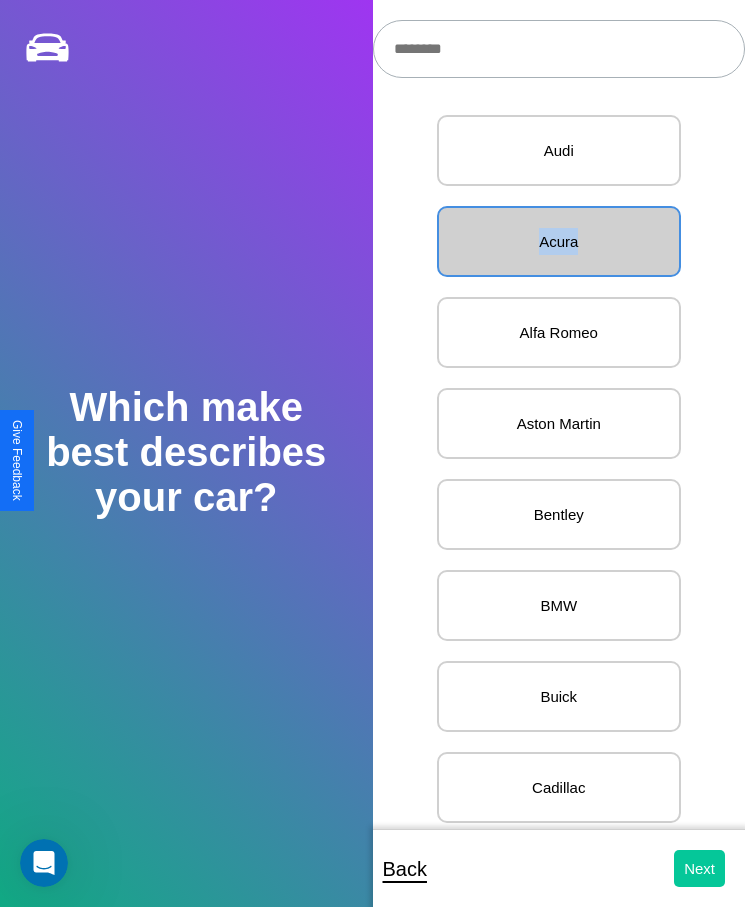 click on "Next" at bounding box center (699, 868) 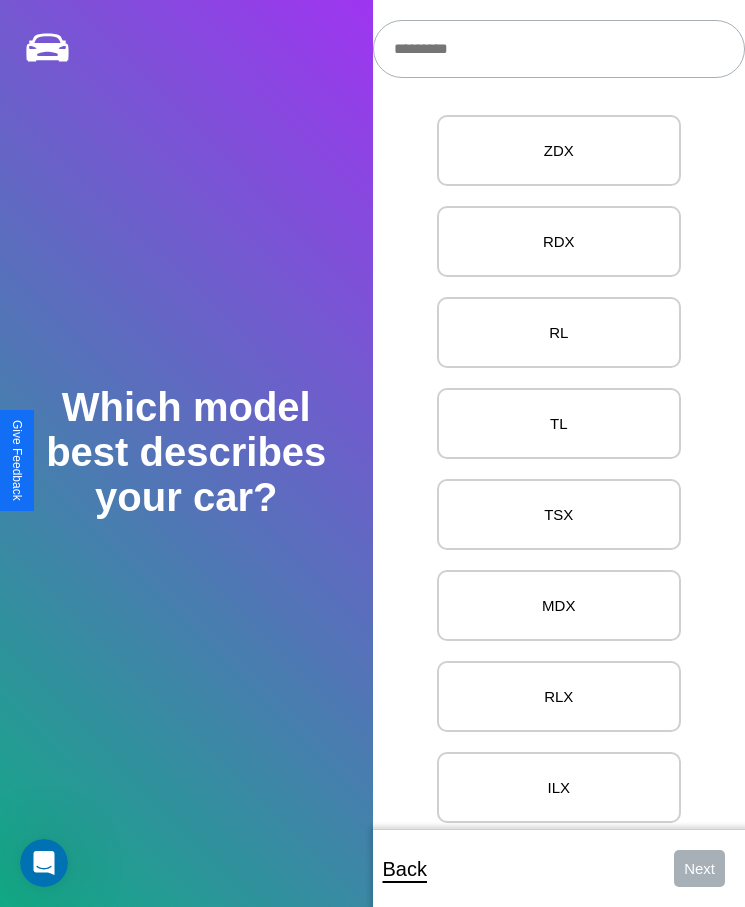 scroll, scrollTop: 27, scrollLeft: 0, axis: vertical 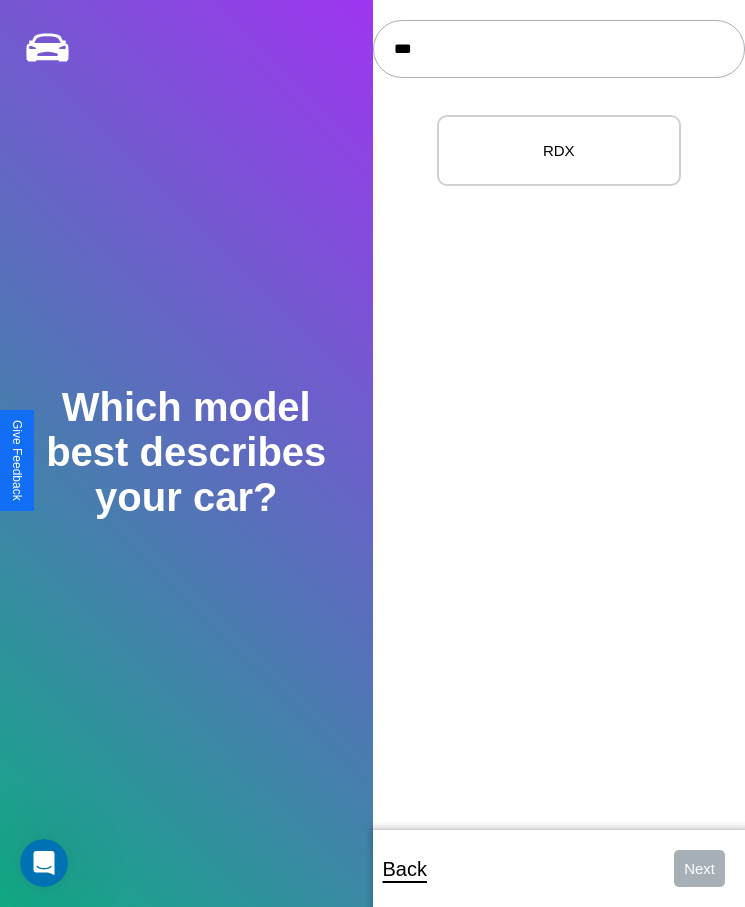 type on "***" 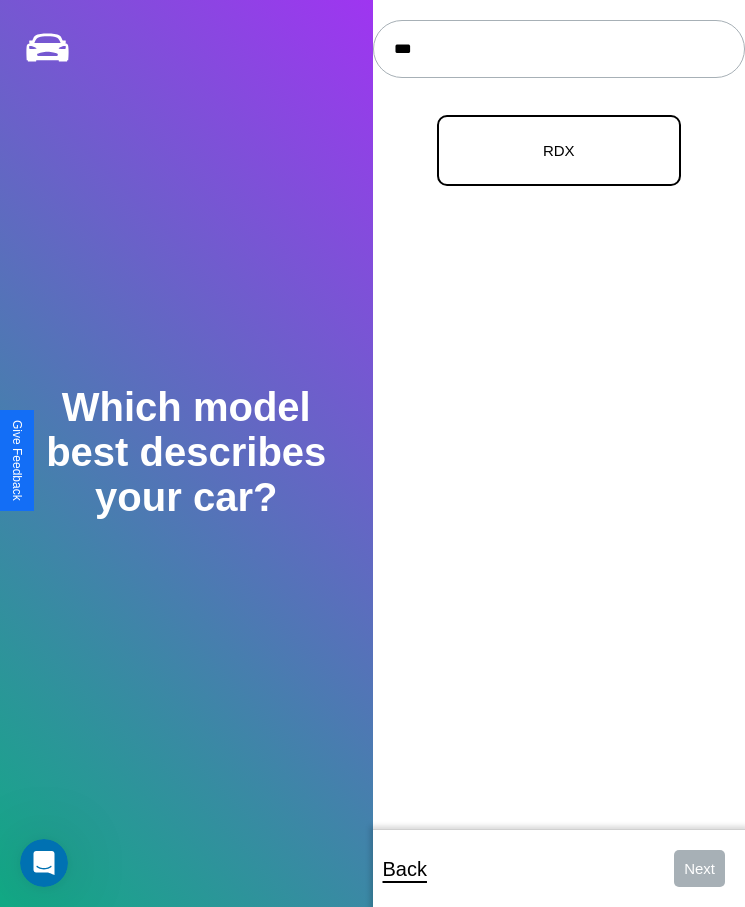 click on "RDX" at bounding box center [559, 150] 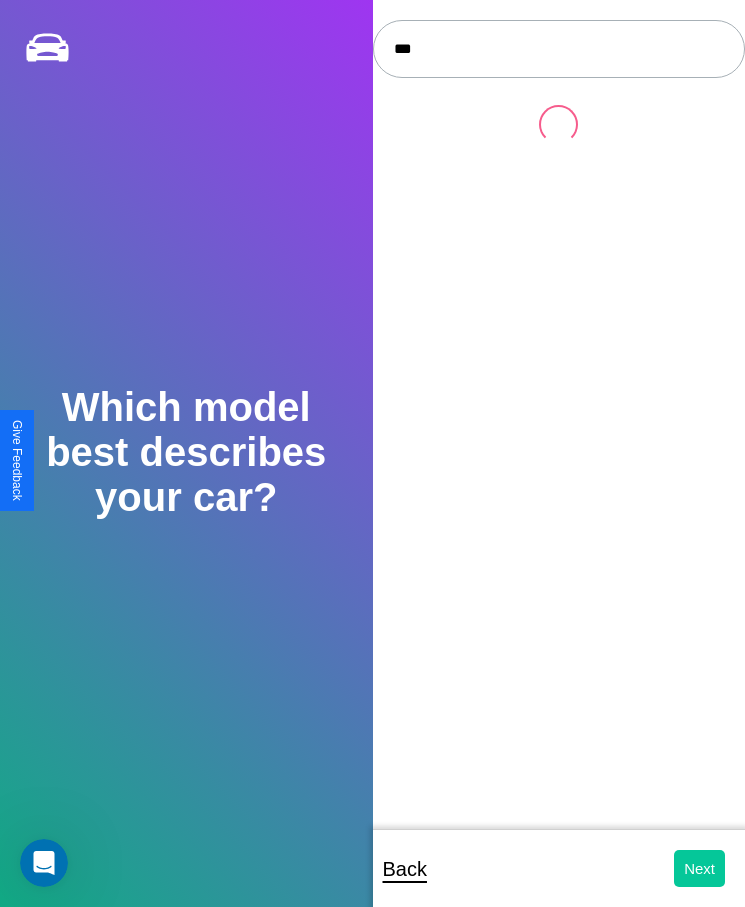 click on "Next" at bounding box center [699, 868] 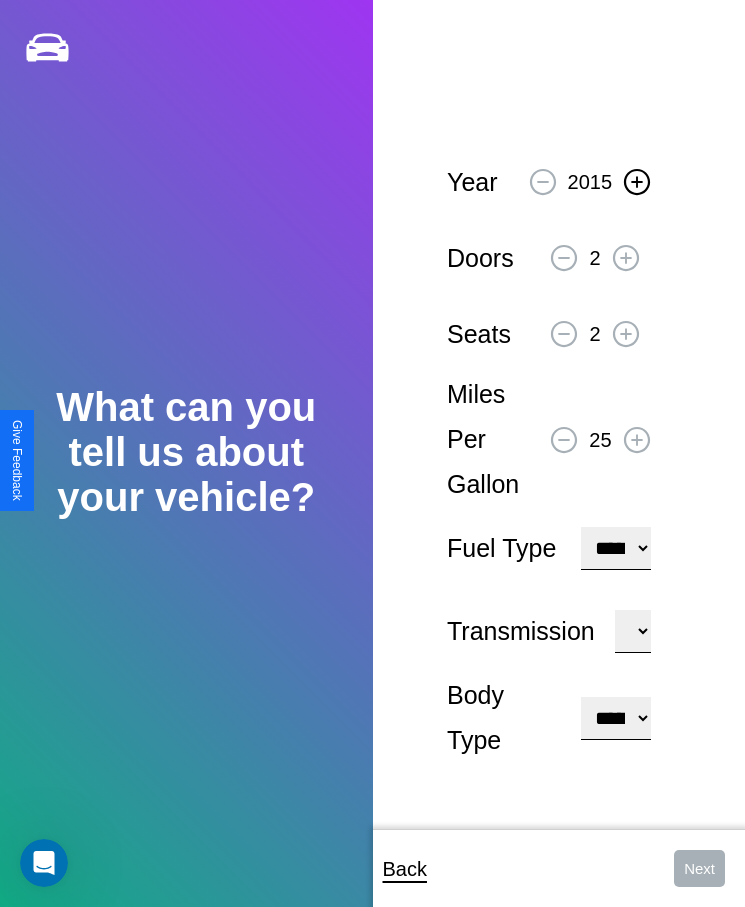 click 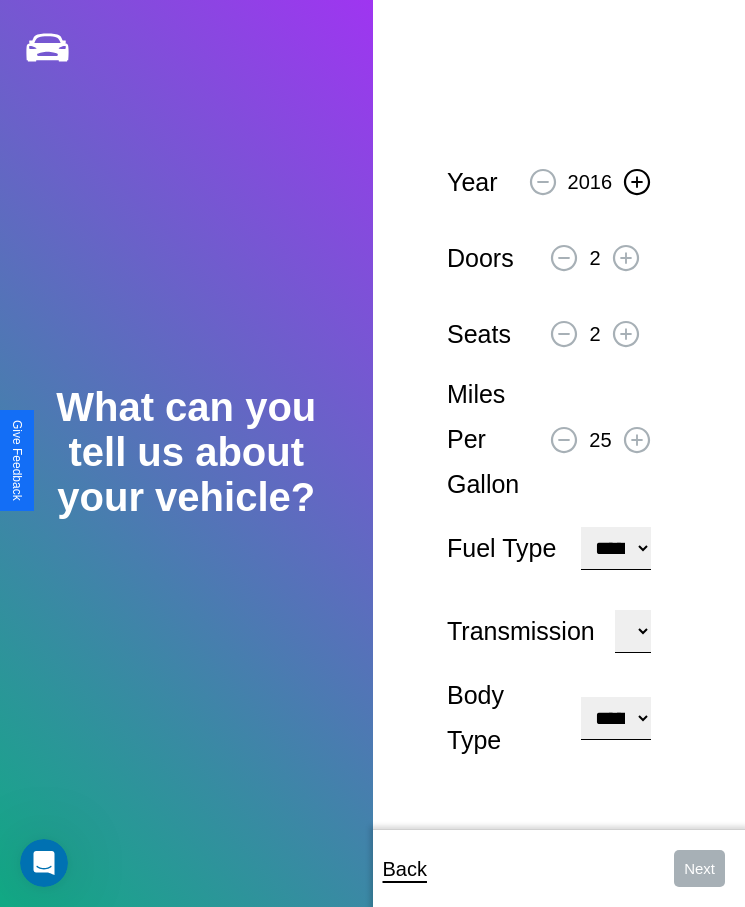 click 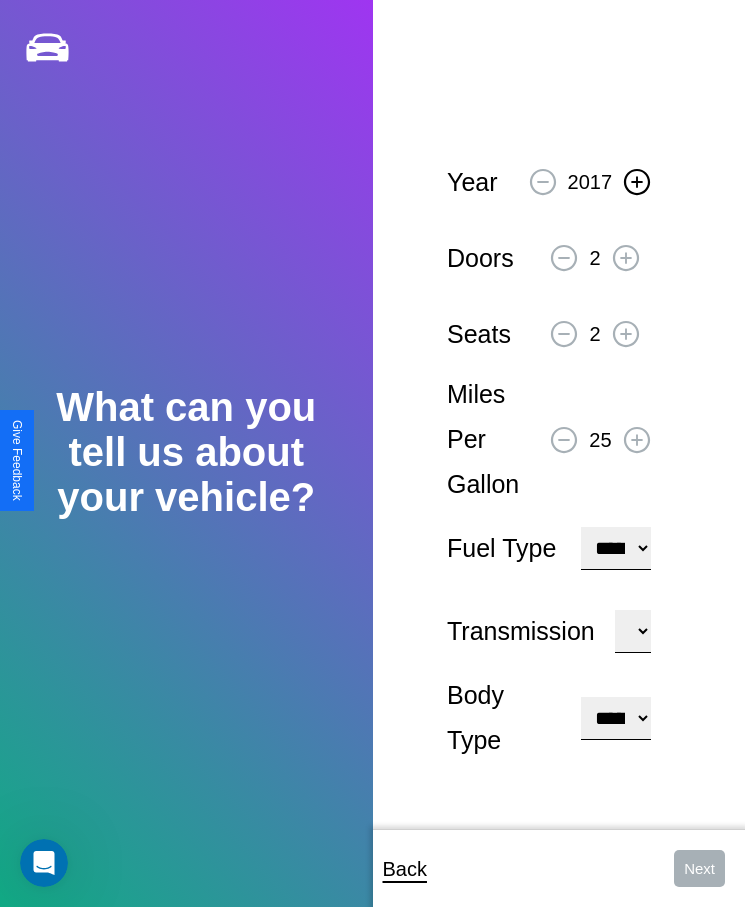 click 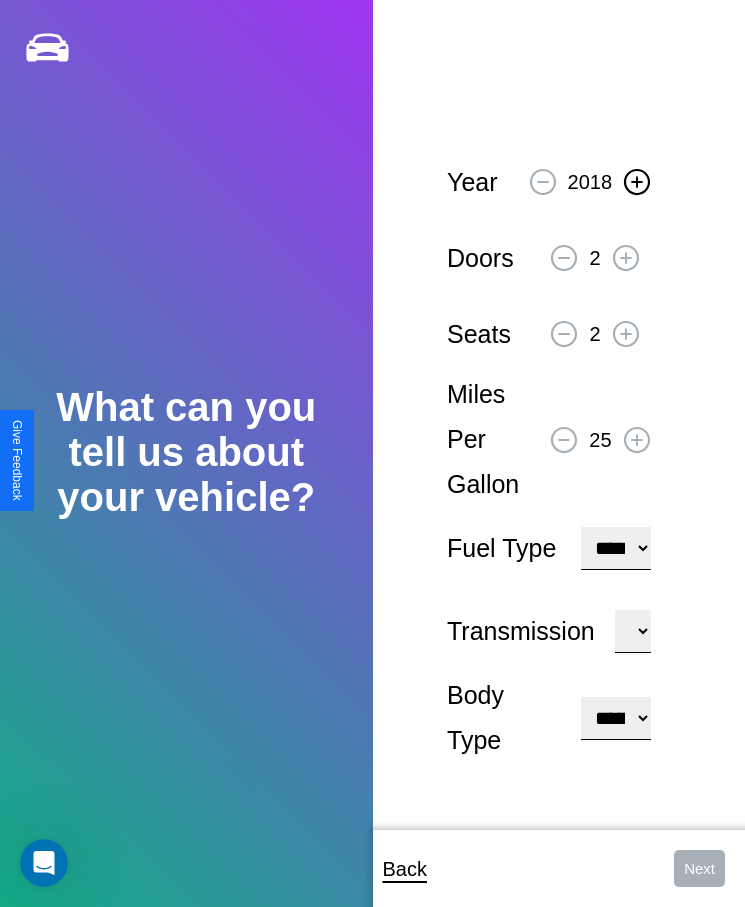 click 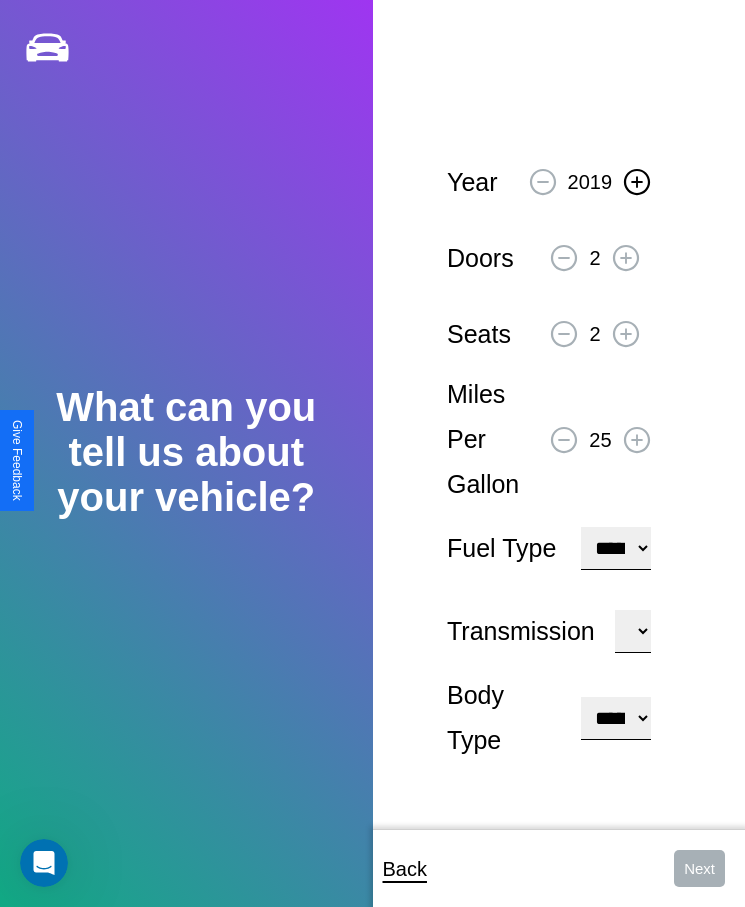 click 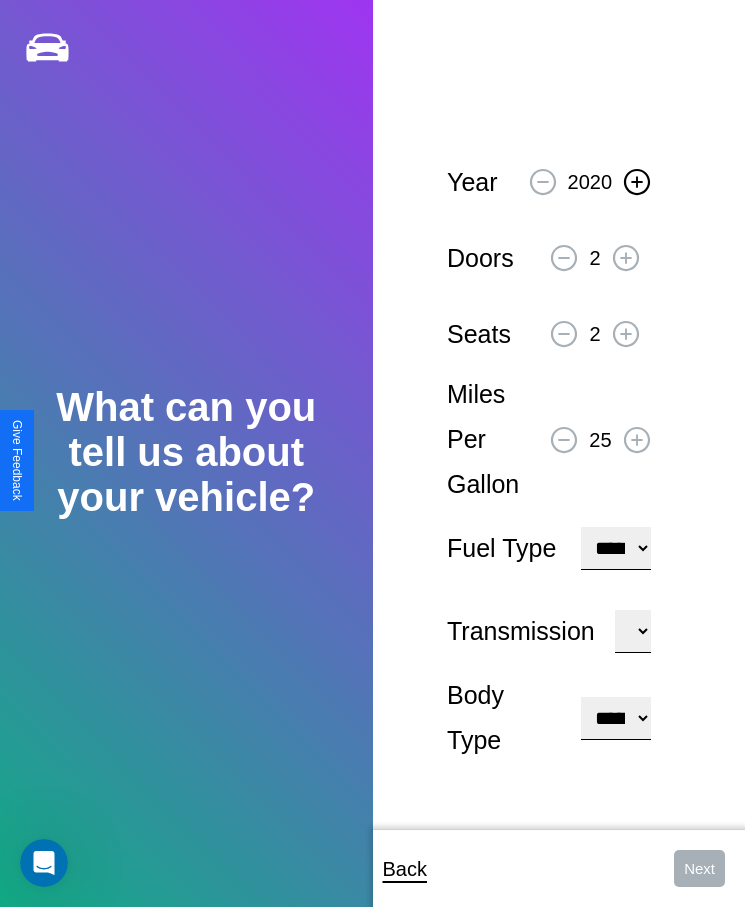 click 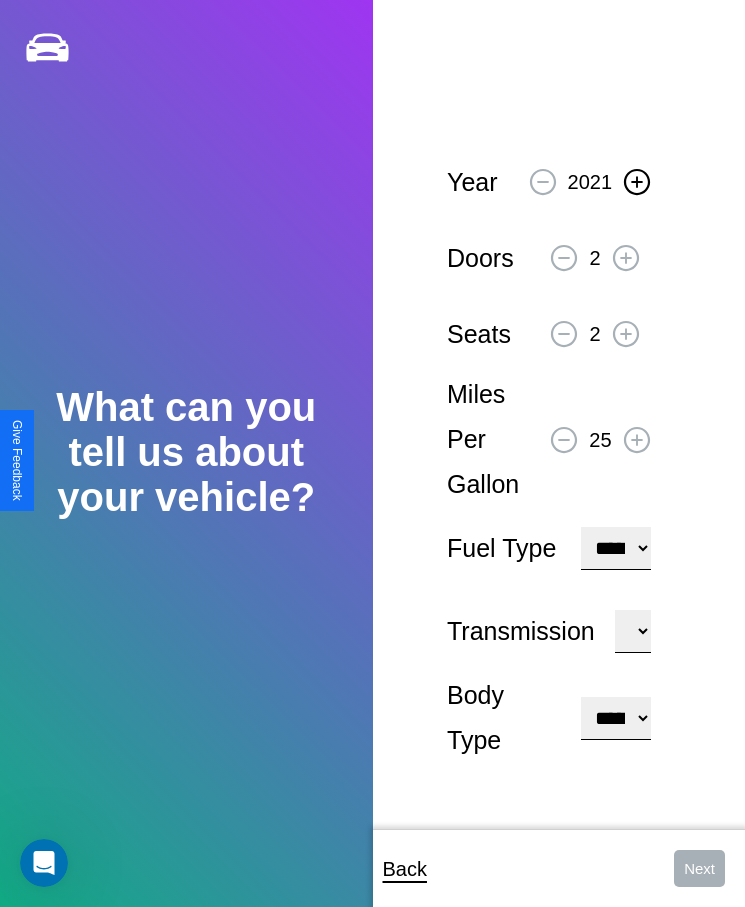 click 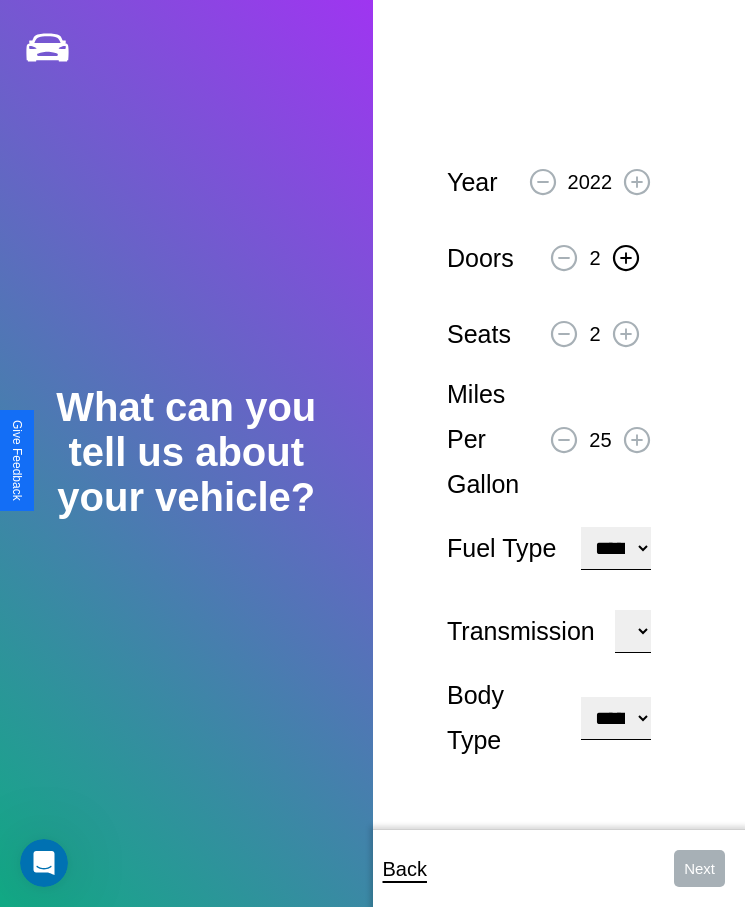 click 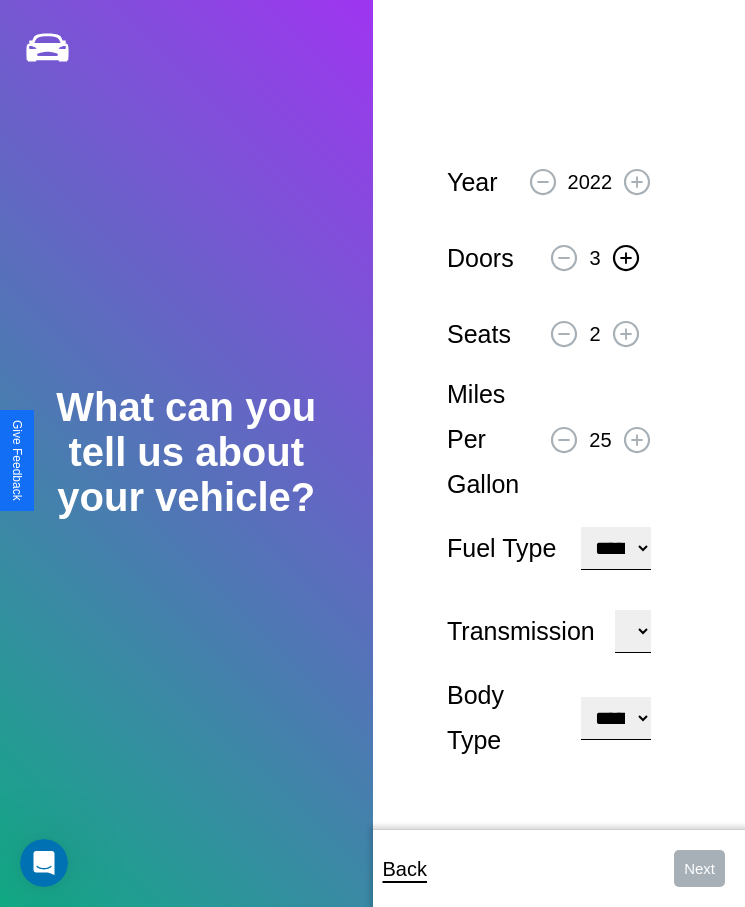 click 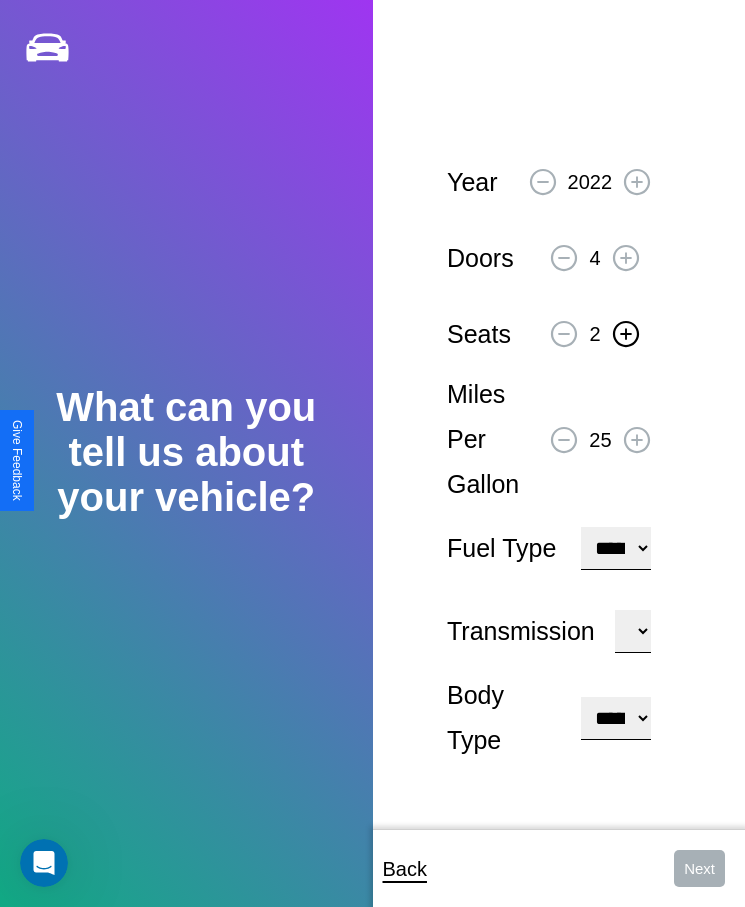 click 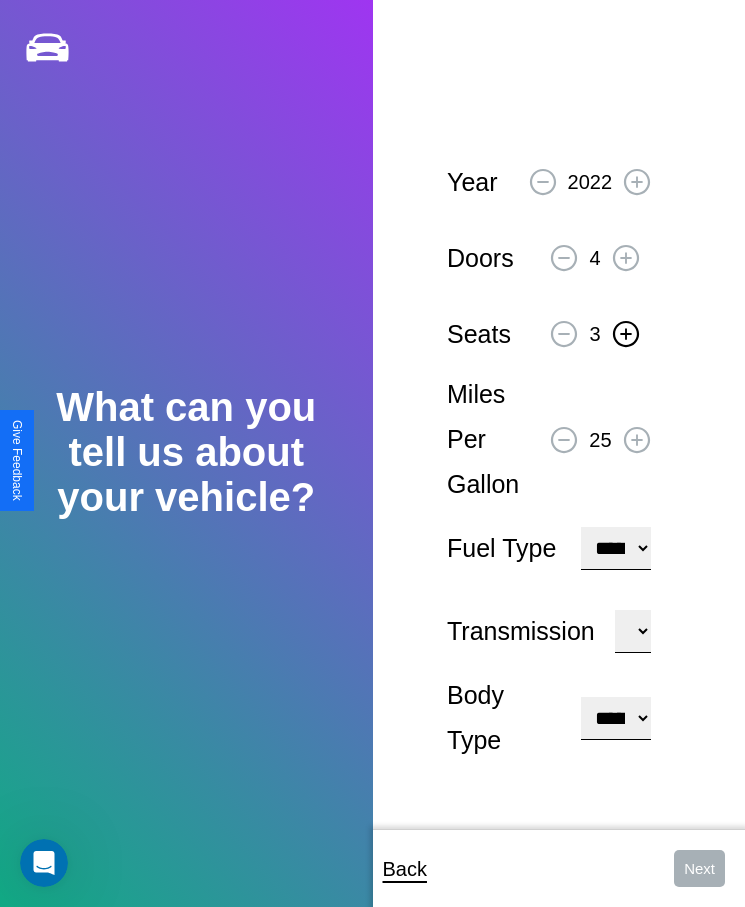 click 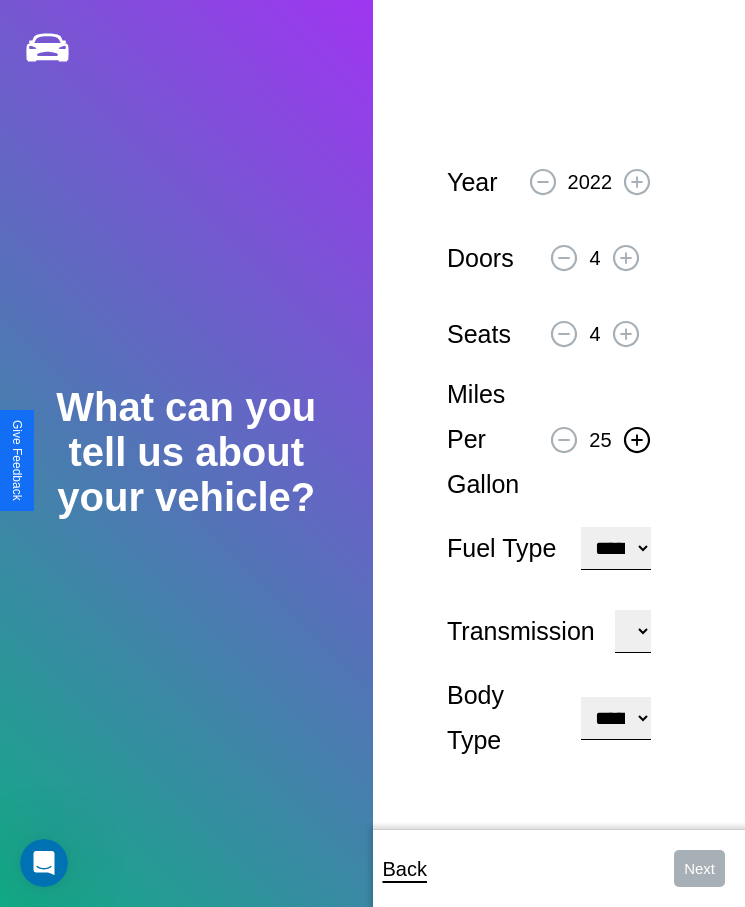 click 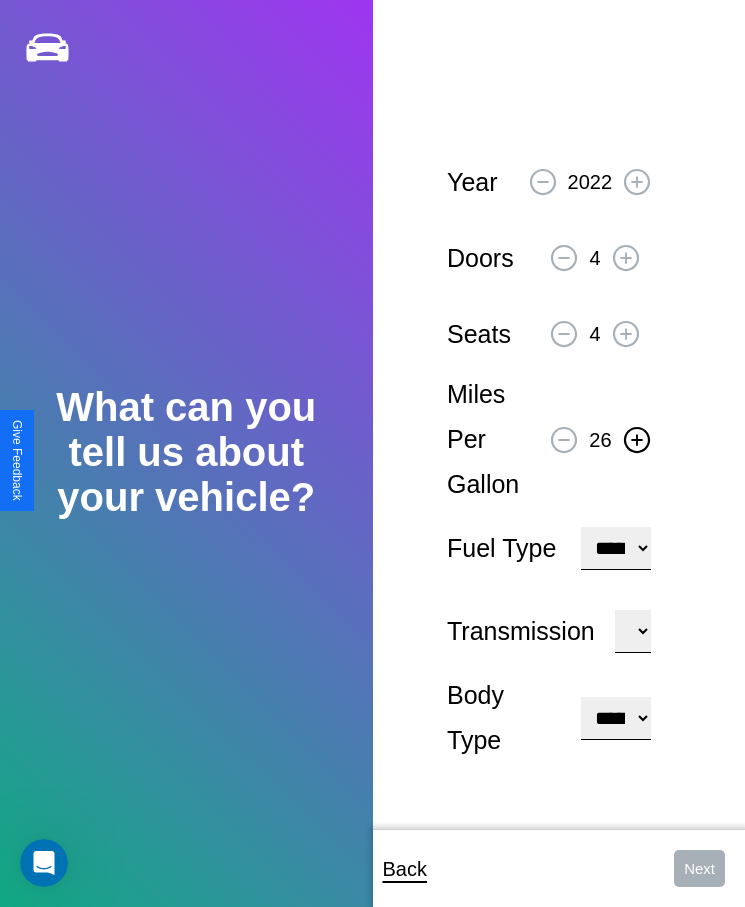 click on "**********" at bounding box center [615, 548] 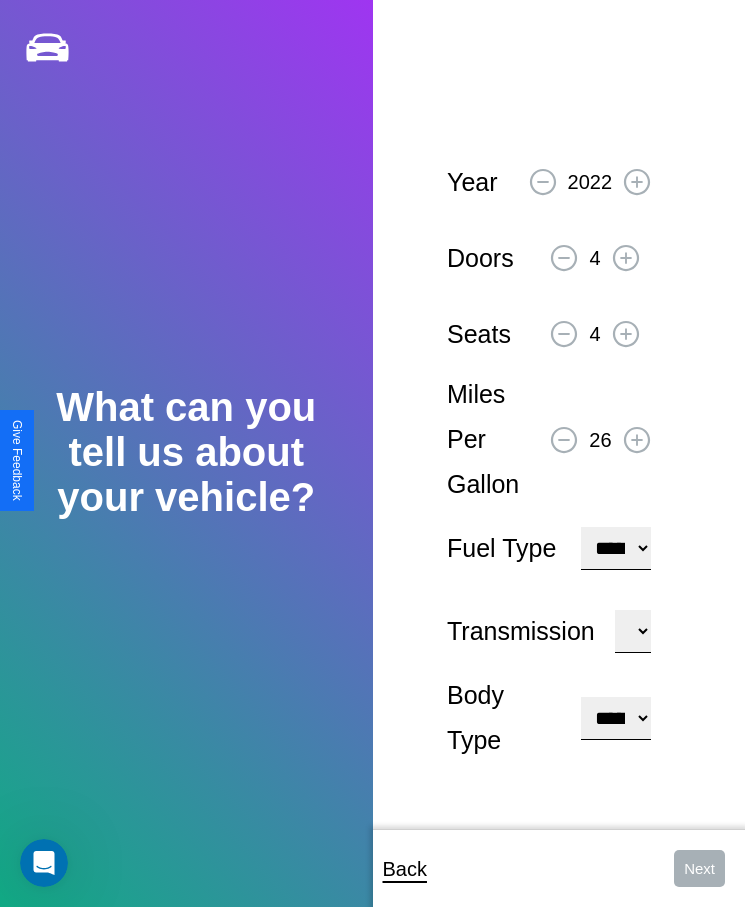 select on "***" 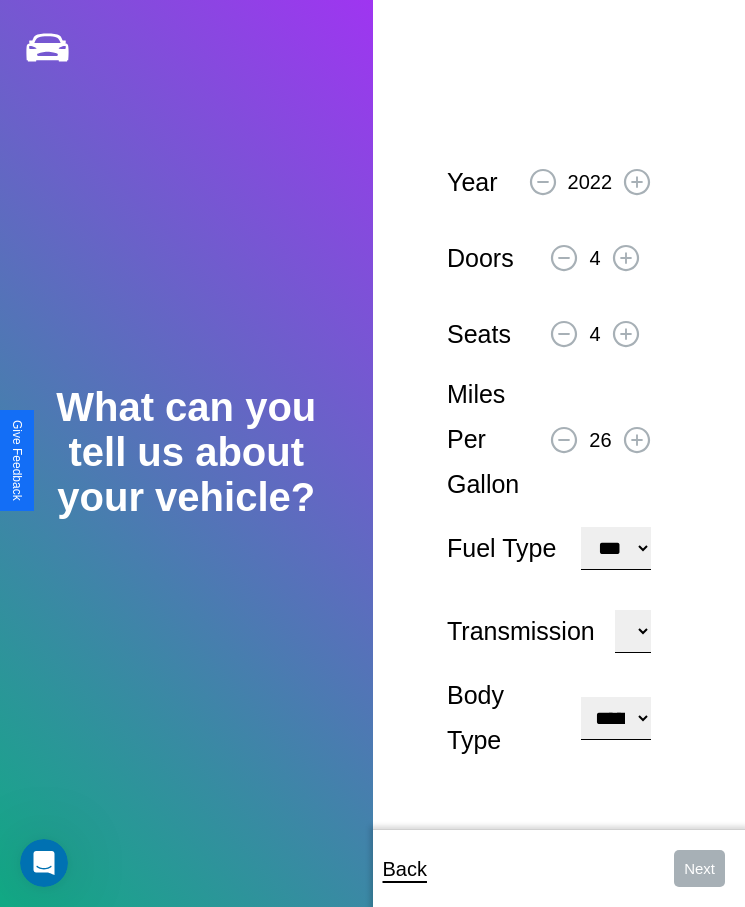 click on "****** ********* ******" at bounding box center (633, 631) 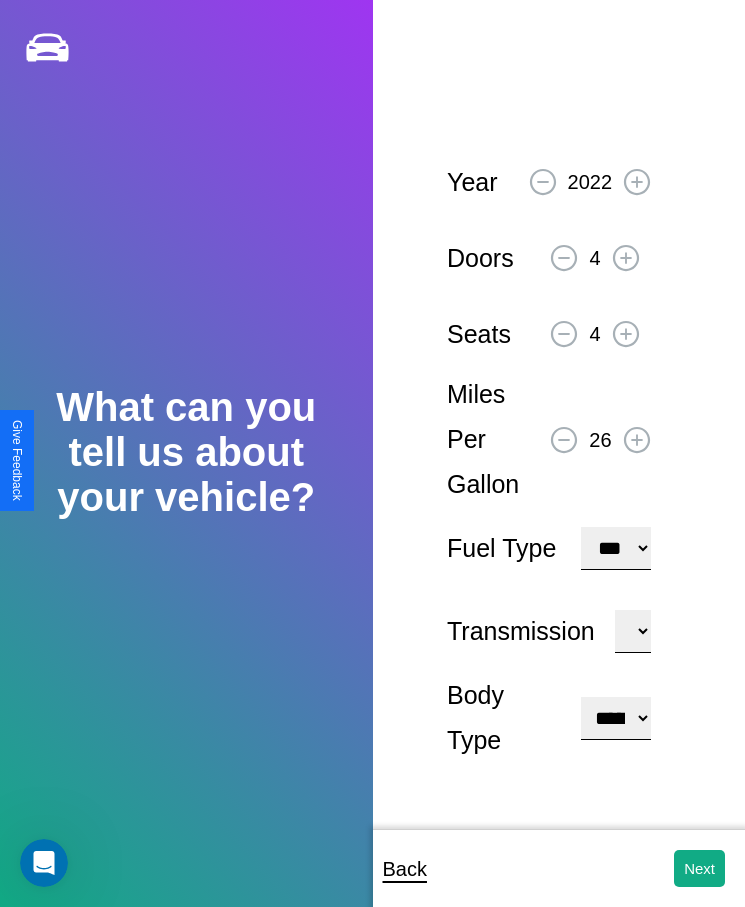 click on "**********" at bounding box center (615, 718) 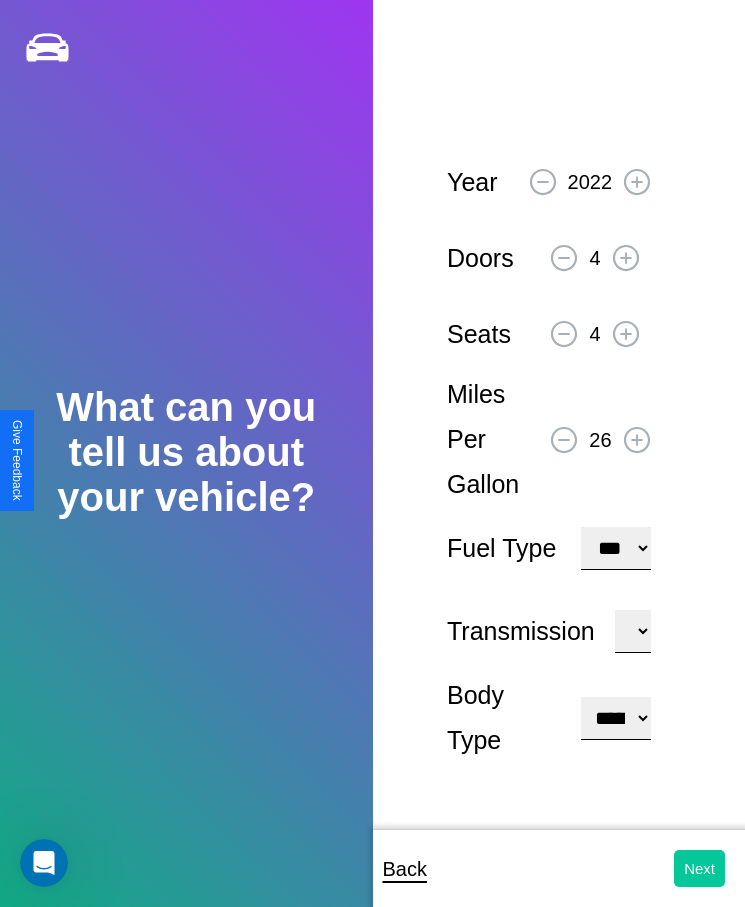 click on "Next" at bounding box center [699, 868] 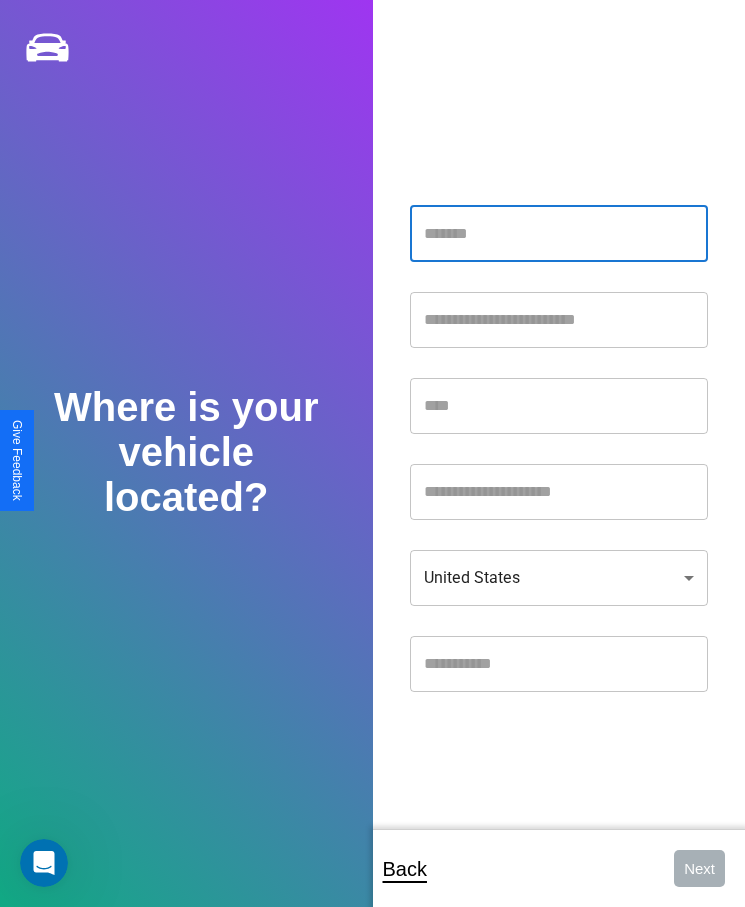 click at bounding box center [559, 234] 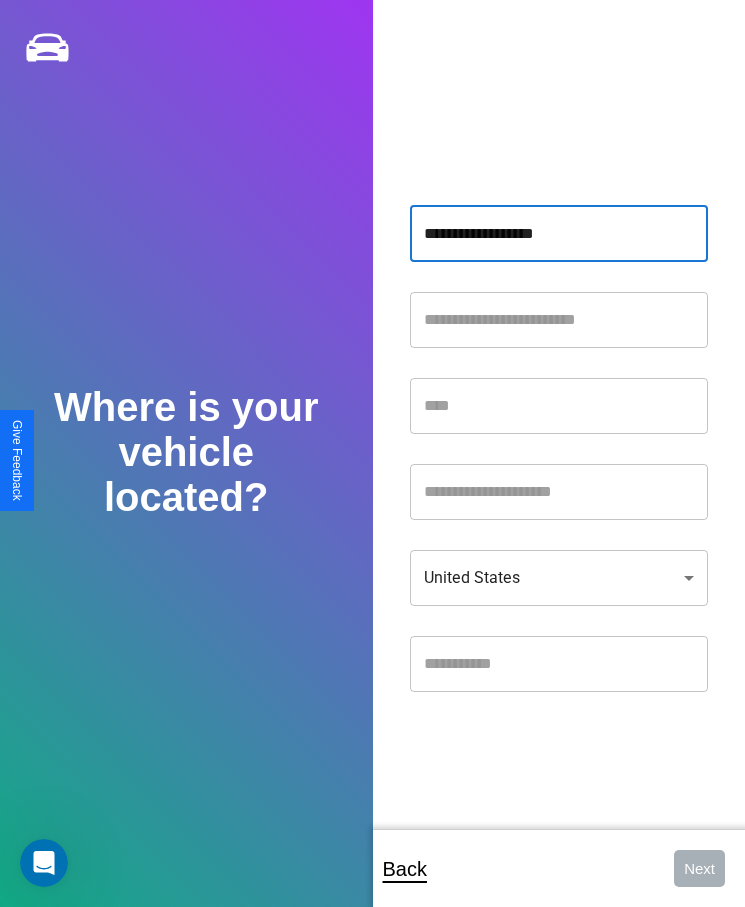 type on "**********" 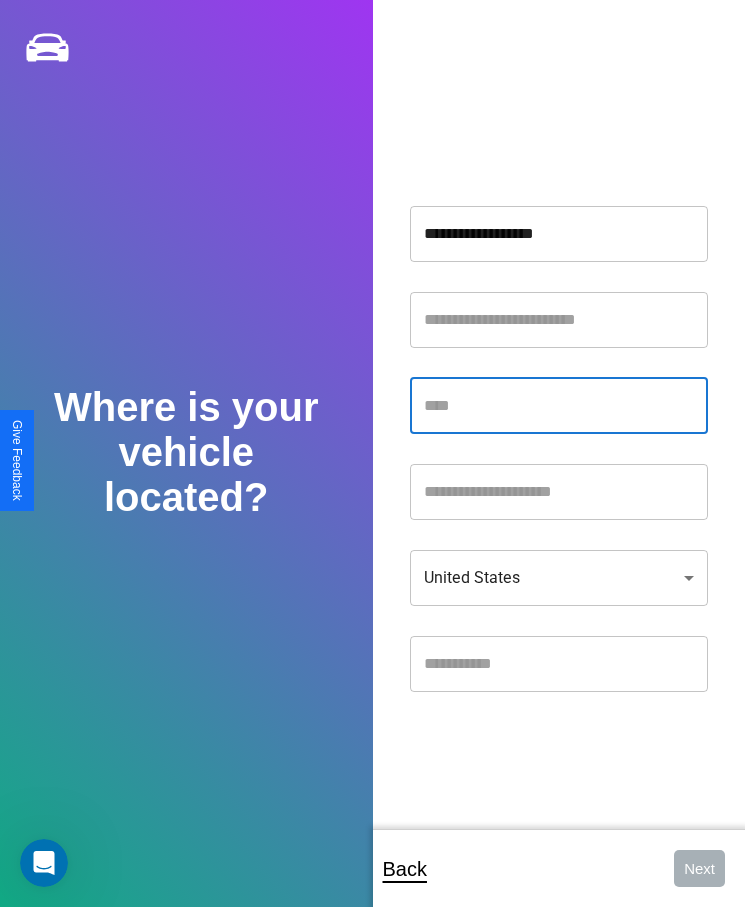 click at bounding box center [559, 406] 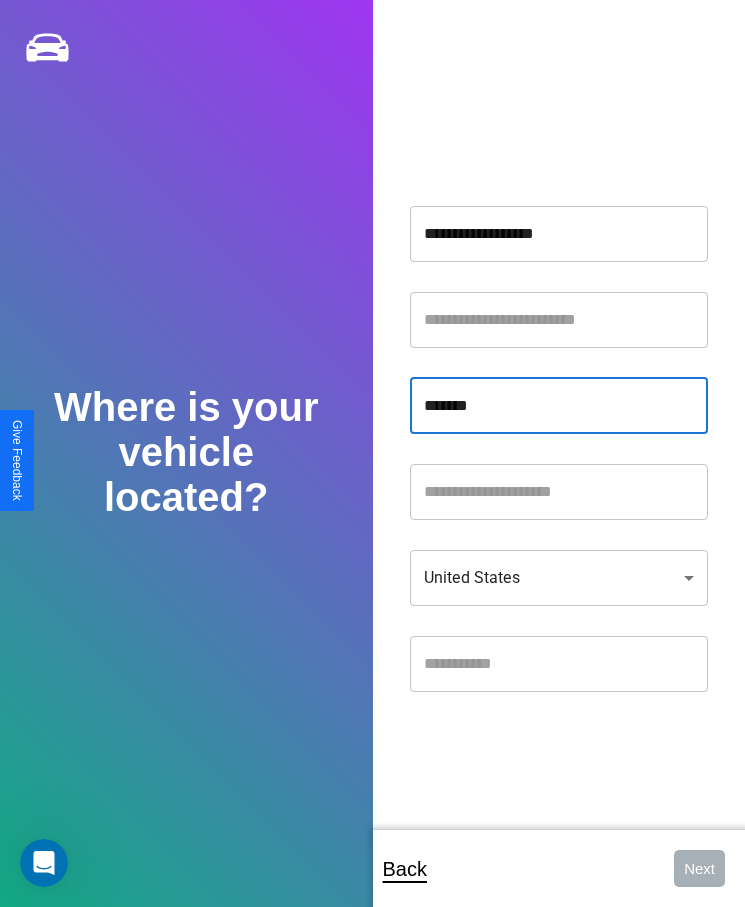 type on "*******" 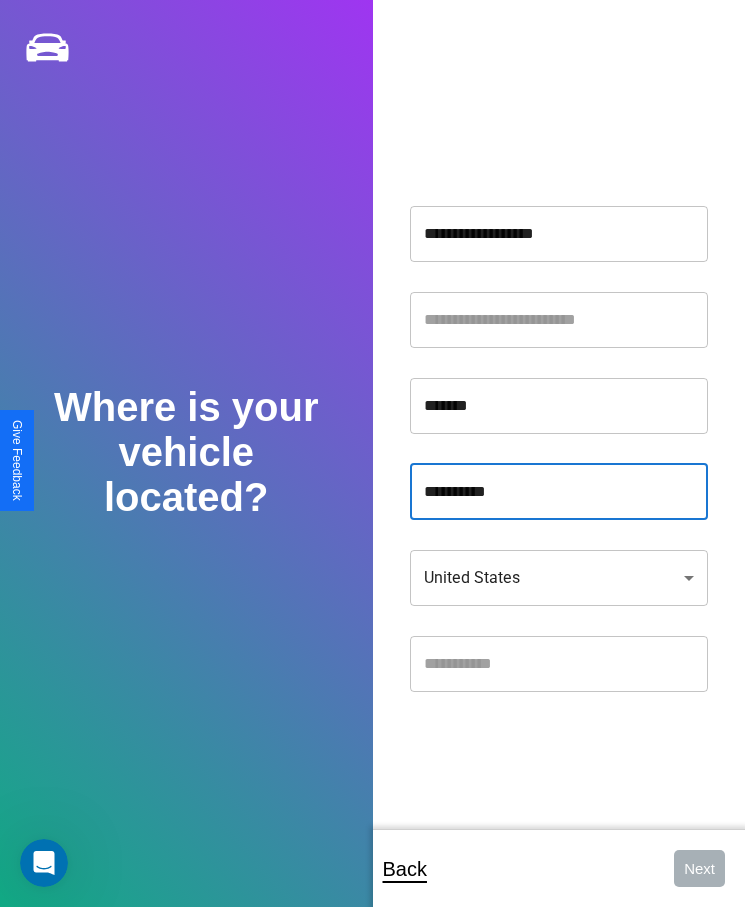 type on "**********" 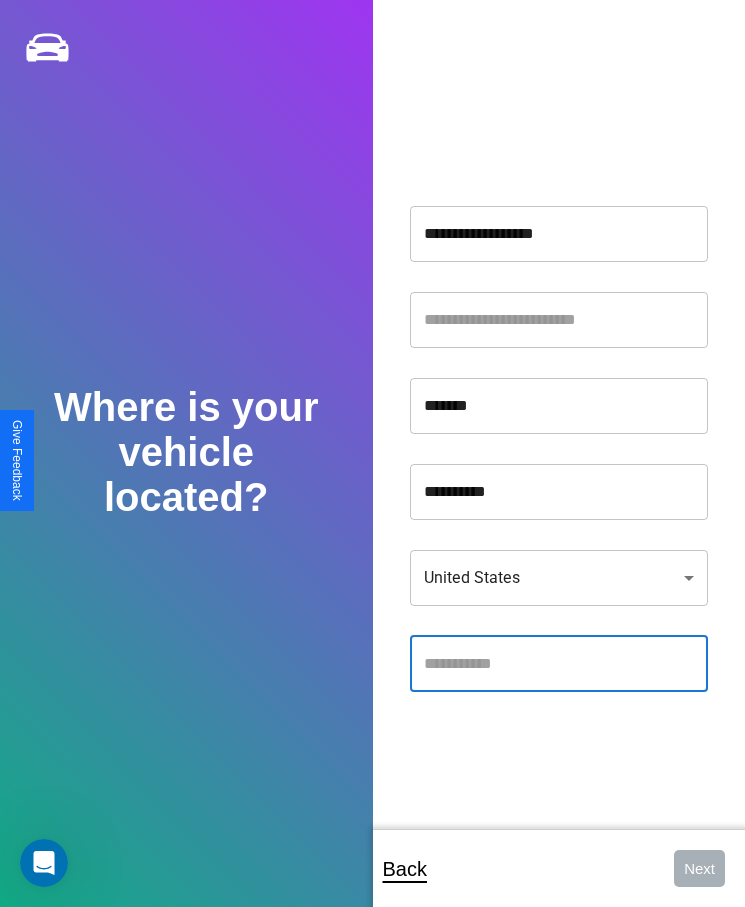 click at bounding box center (559, 664) 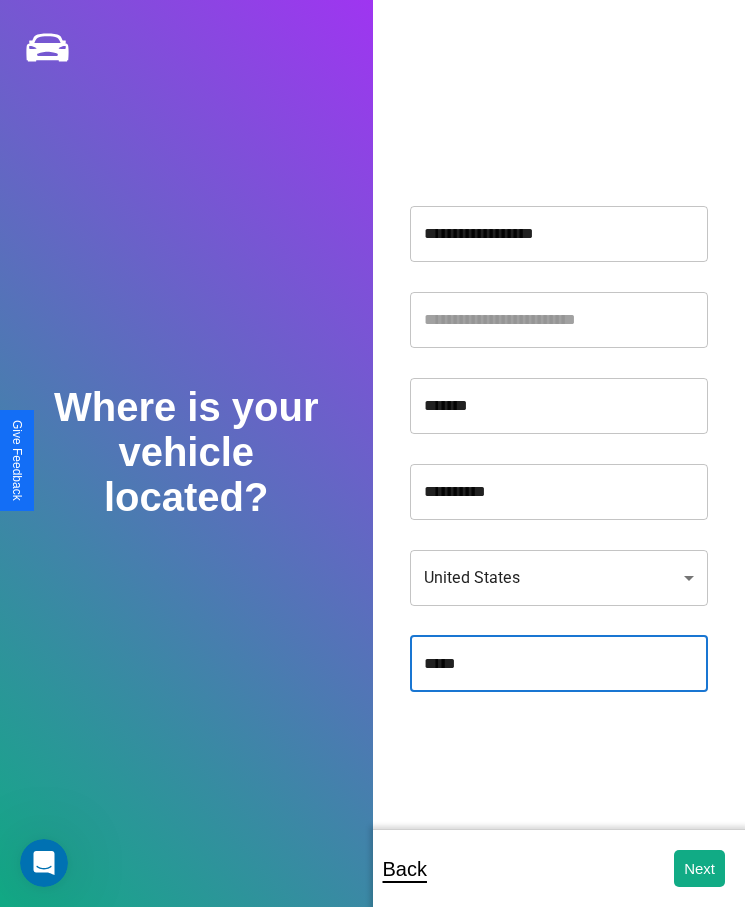type on "*****" 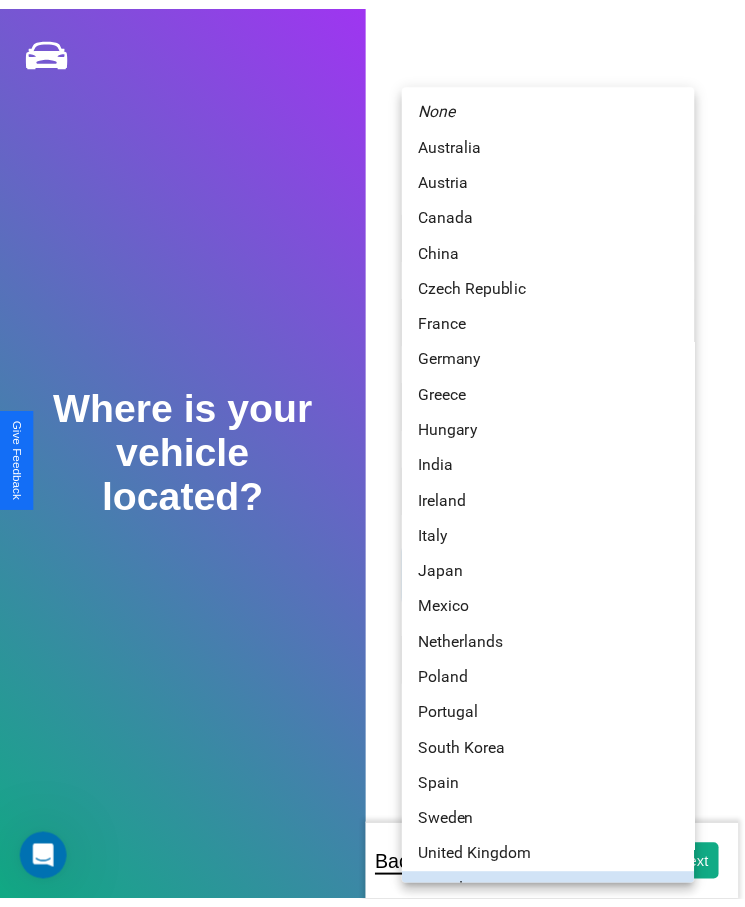 scroll, scrollTop: 25, scrollLeft: 0, axis: vertical 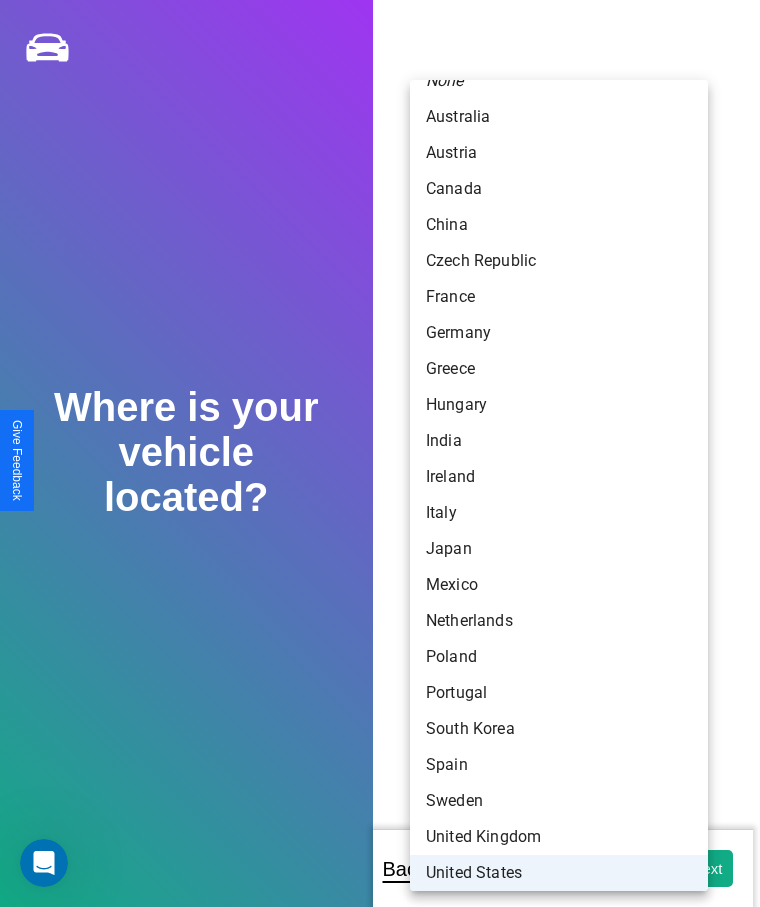 click on "United States" at bounding box center [559, 873] 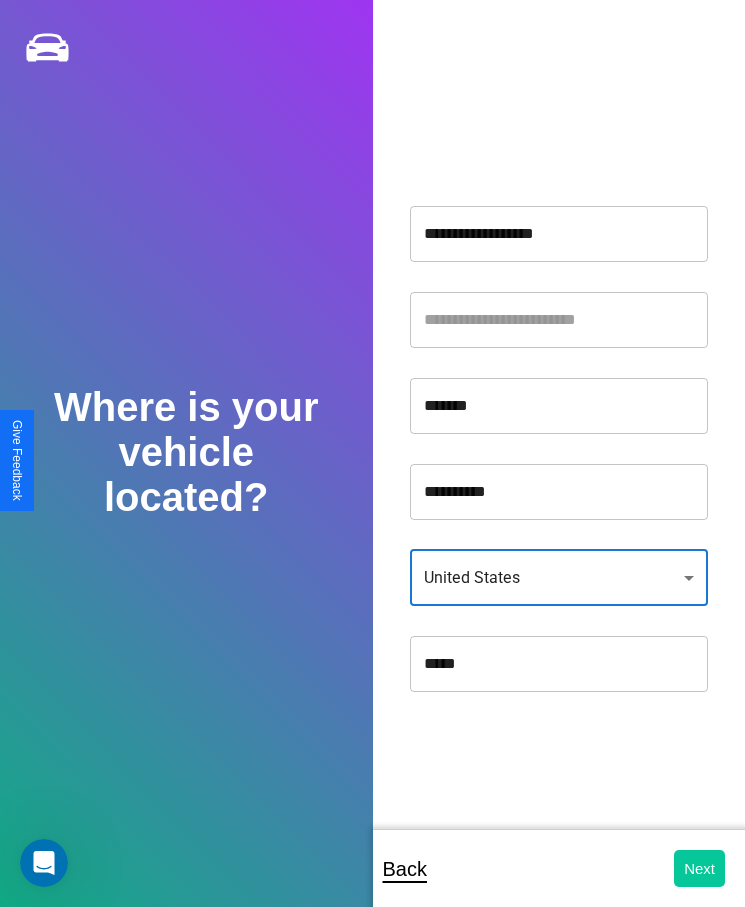 click on "Next" at bounding box center (699, 868) 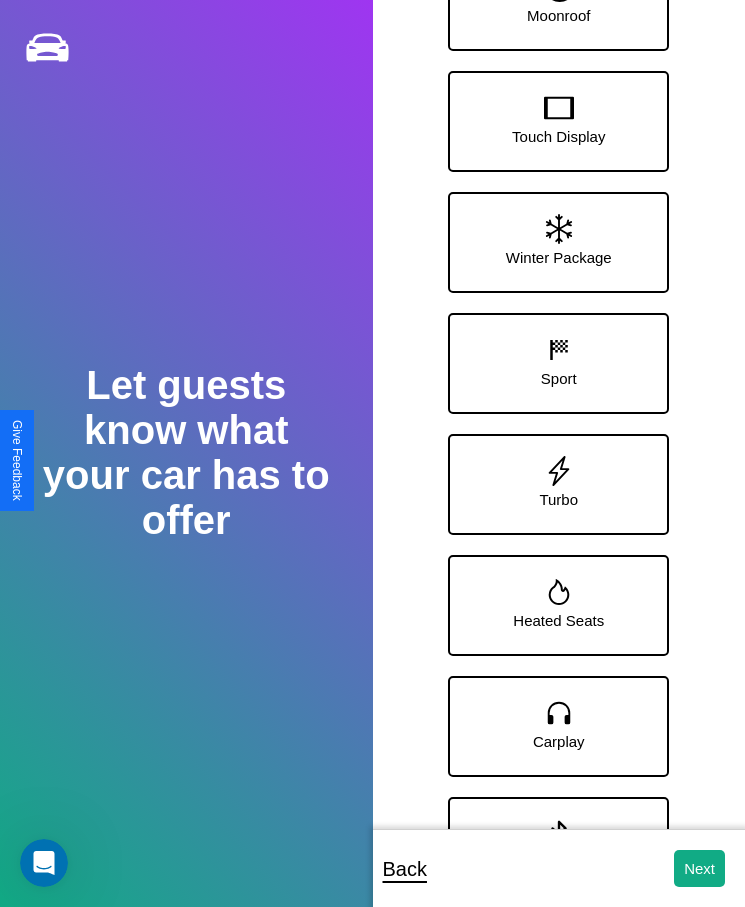scroll, scrollTop: 159, scrollLeft: 0, axis: vertical 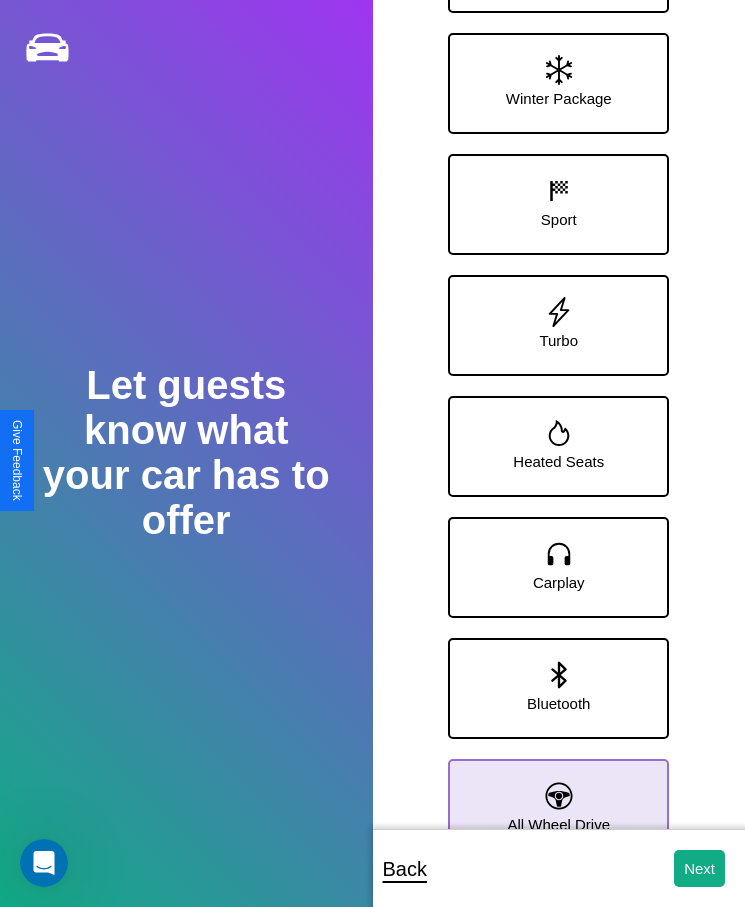 click 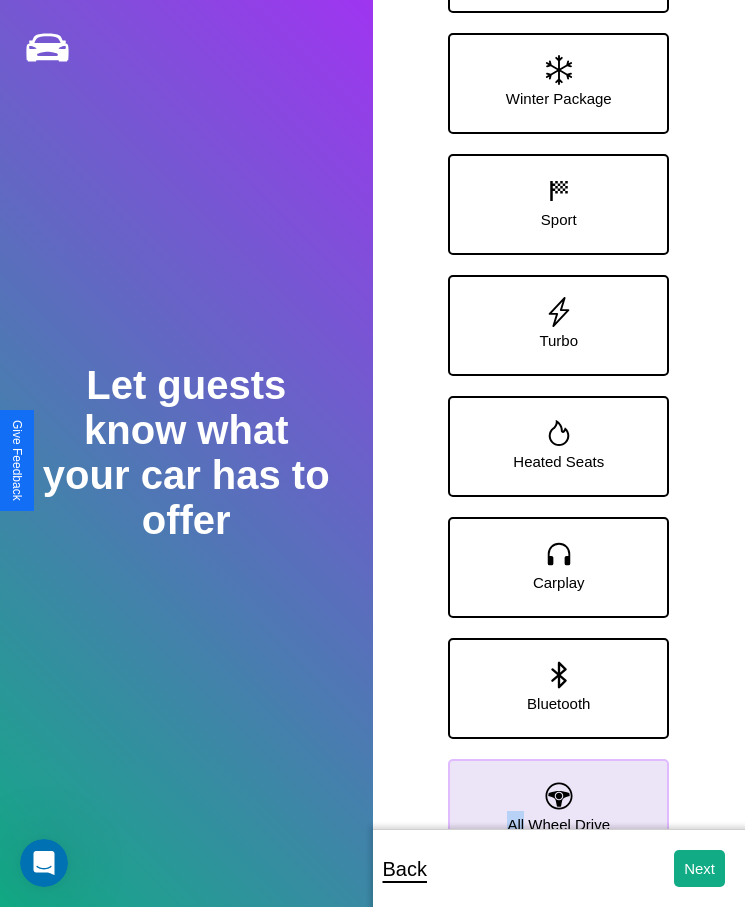 scroll, scrollTop: 280, scrollLeft: 0, axis: vertical 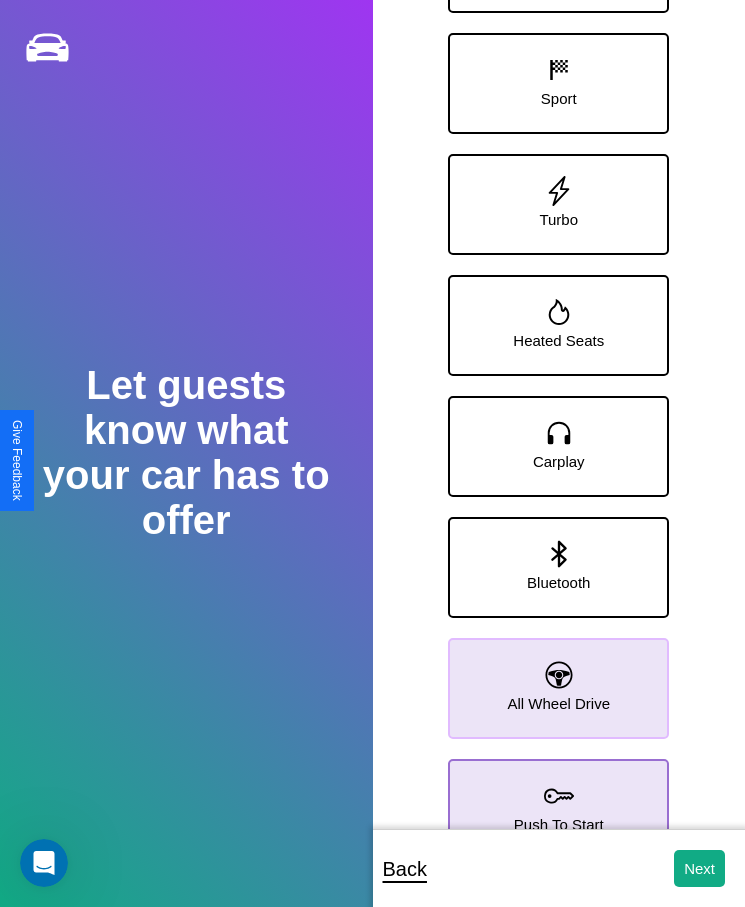 click 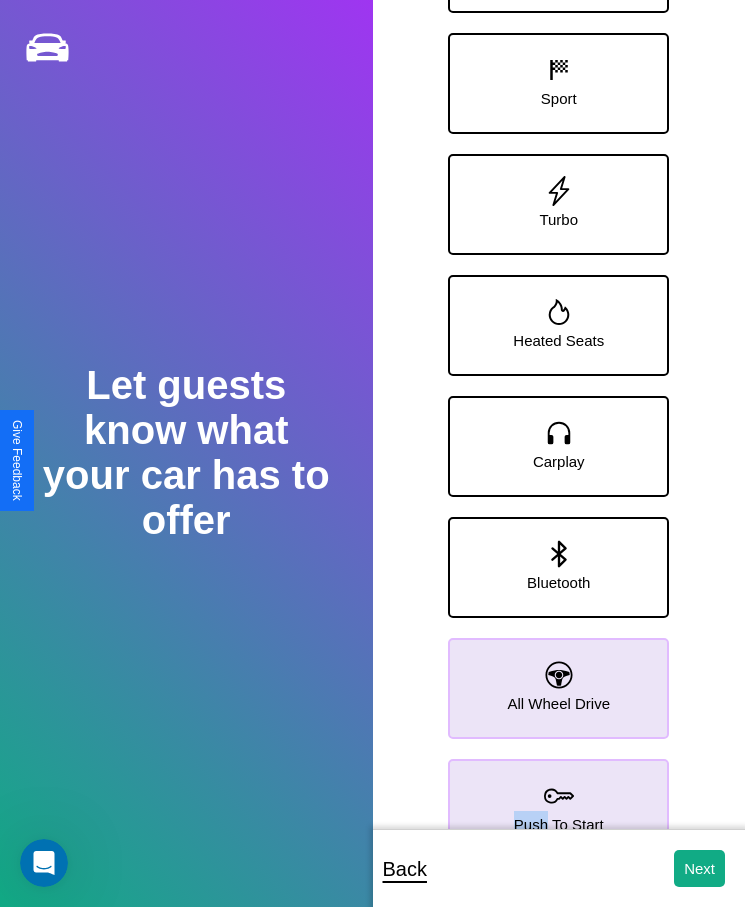scroll, scrollTop: 0, scrollLeft: 0, axis: both 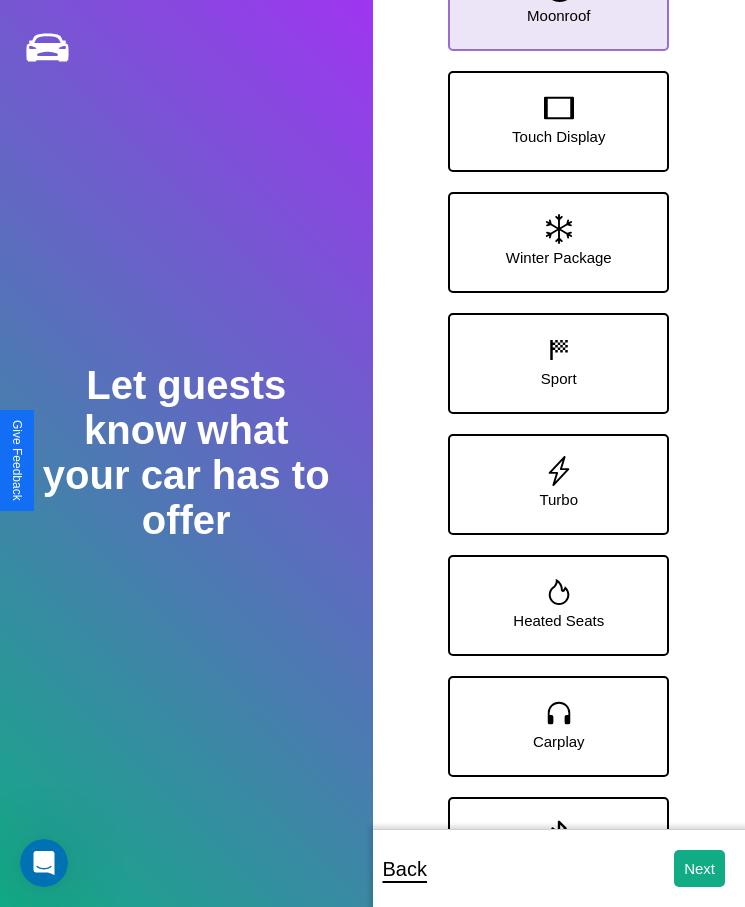click on "Moonroof" at bounding box center (558, 15) 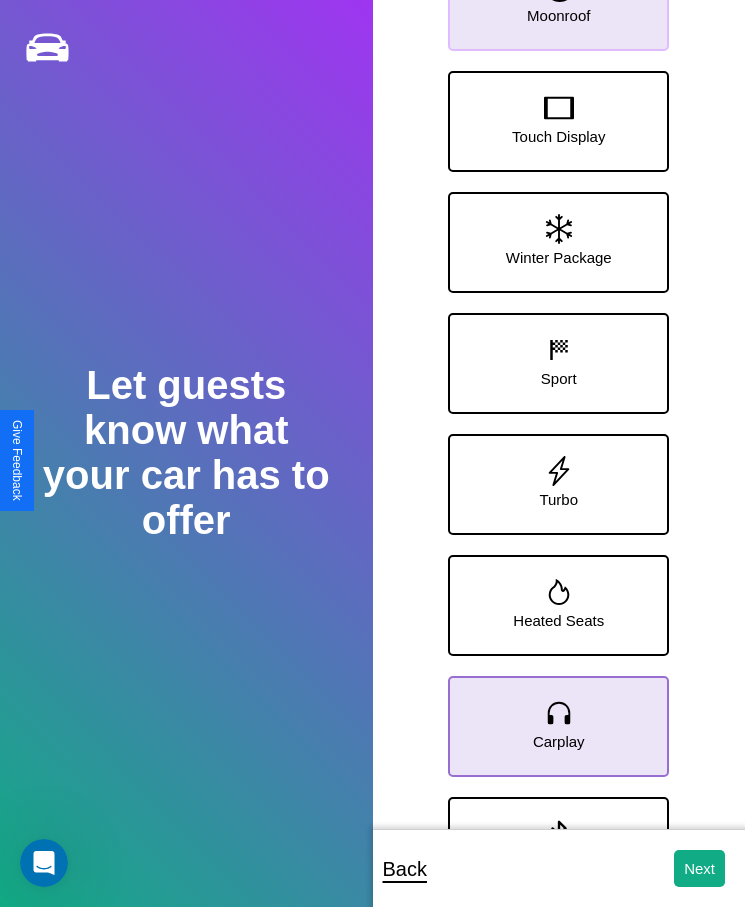 click 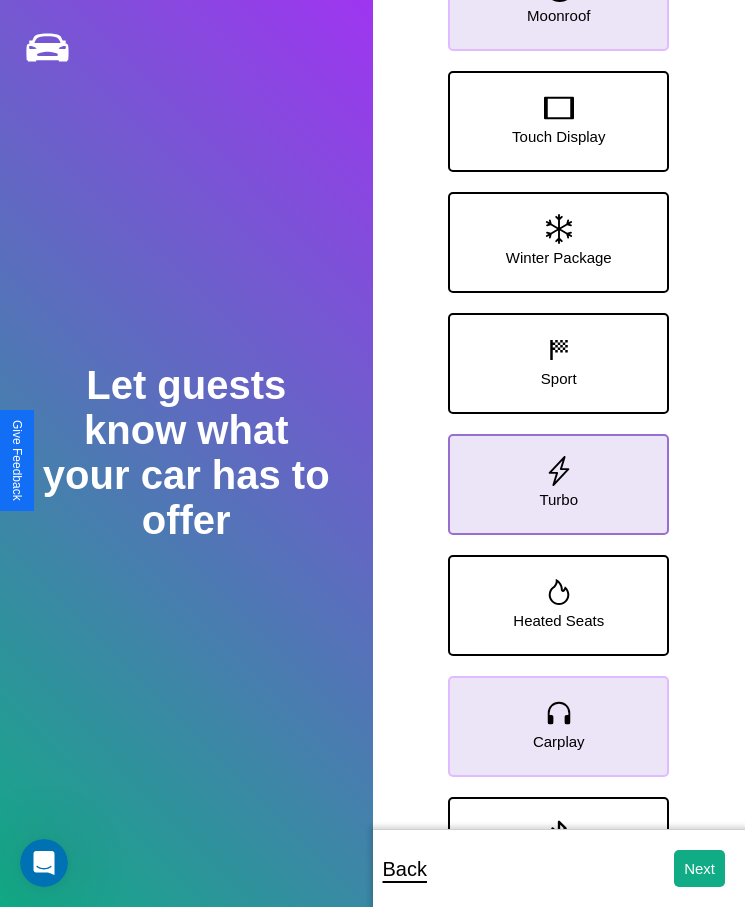 click 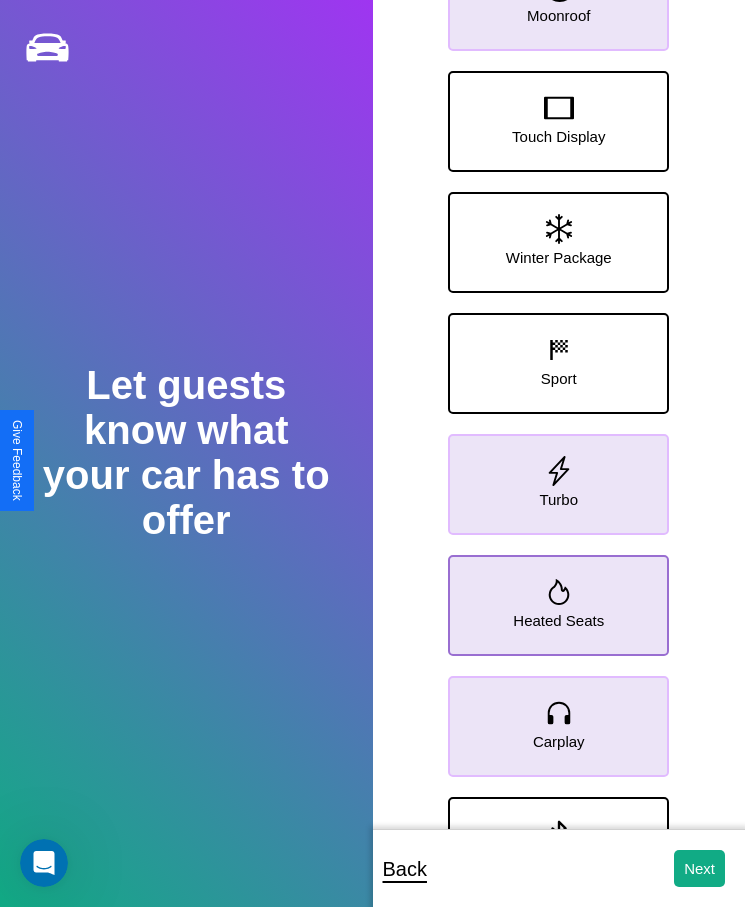 click 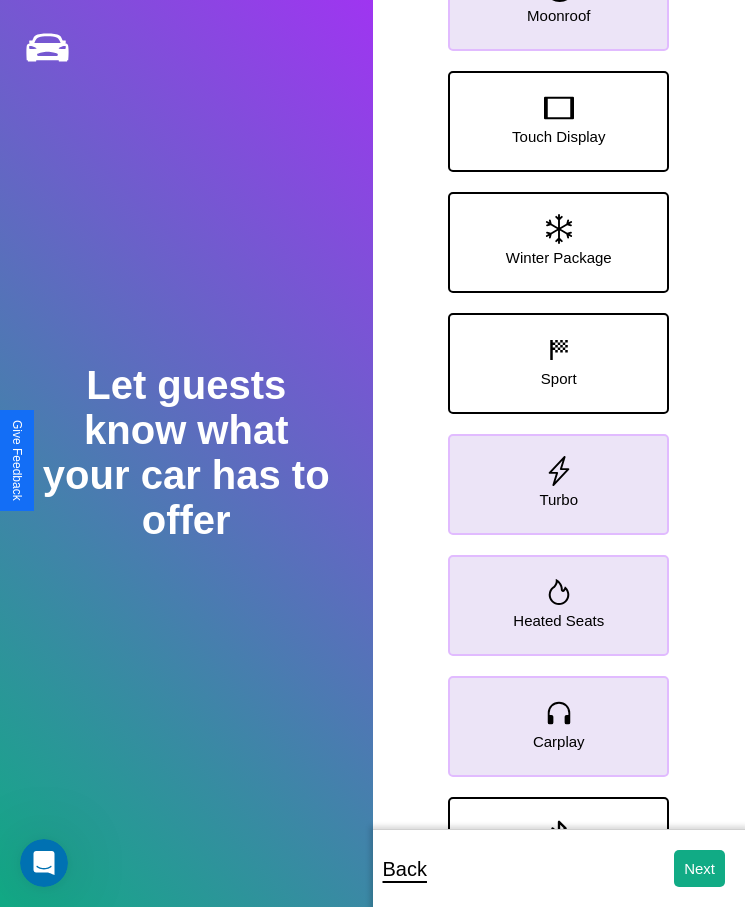 click on "Moonroof" at bounding box center [558, 15] 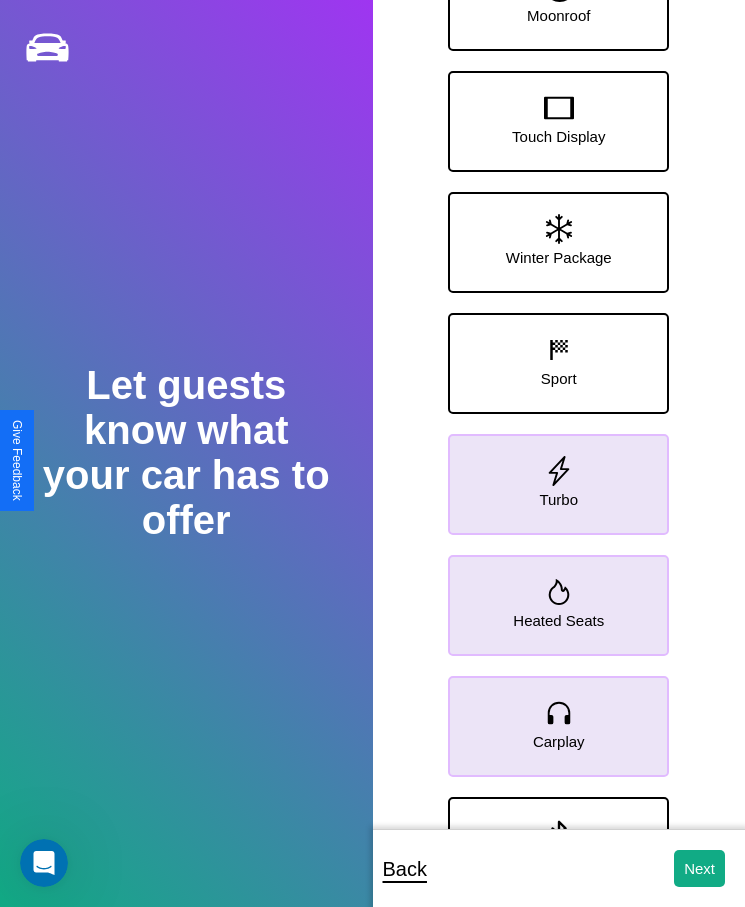 click 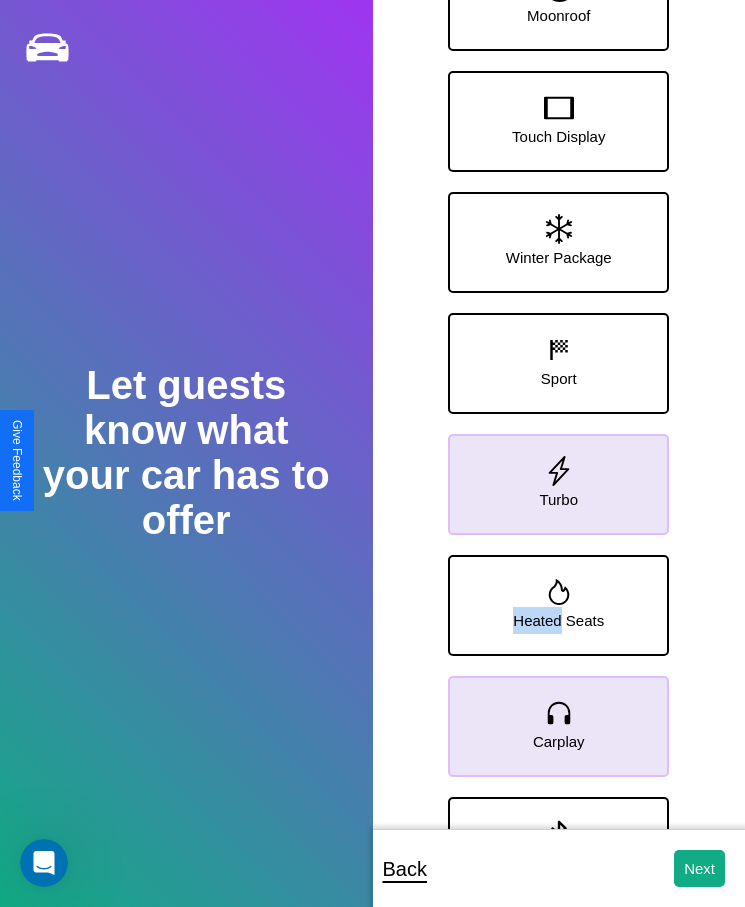 scroll, scrollTop: 159, scrollLeft: 0, axis: vertical 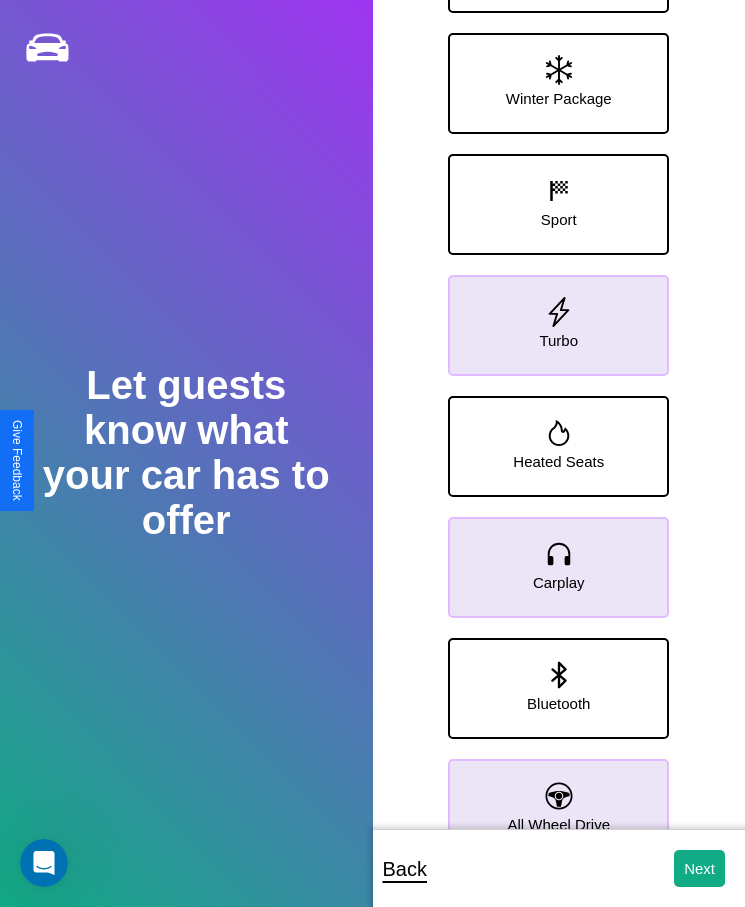 click 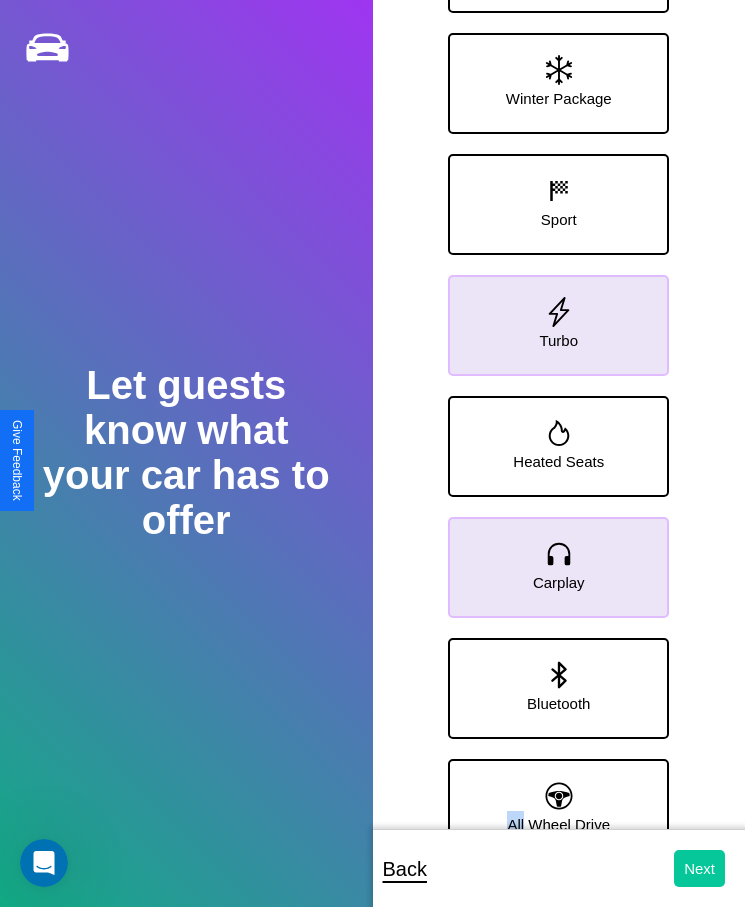 click on "Next" at bounding box center [699, 868] 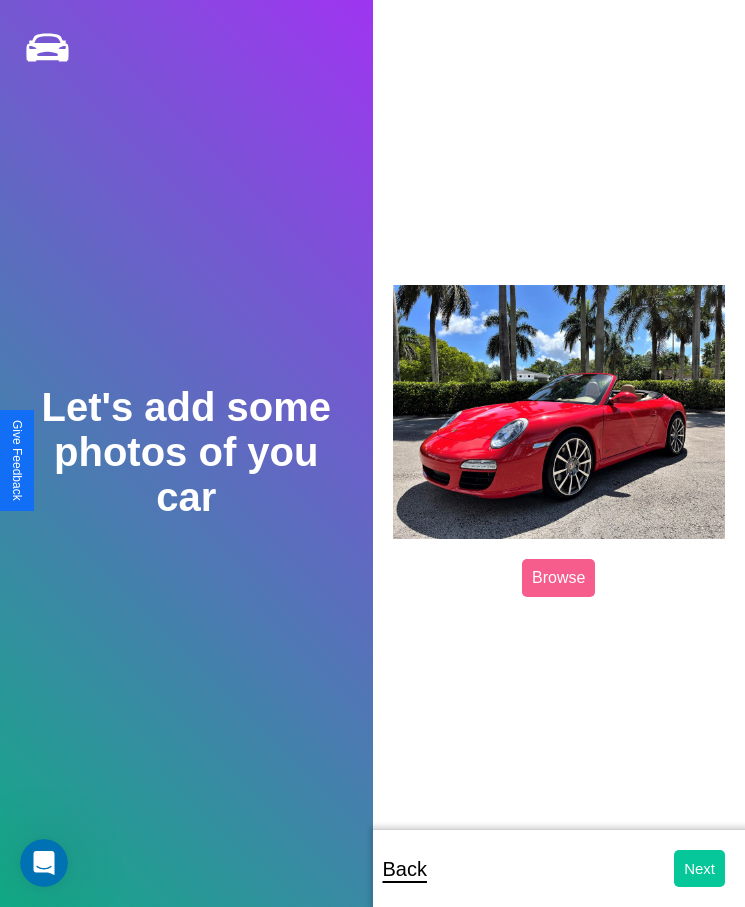 click on "Next" at bounding box center [699, 868] 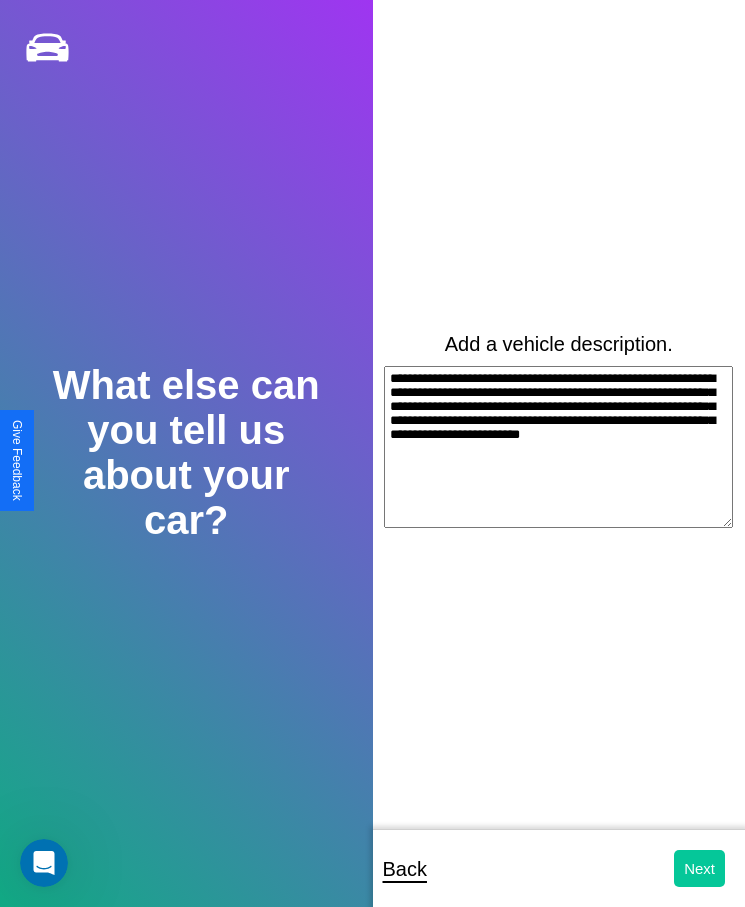 type on "**********" 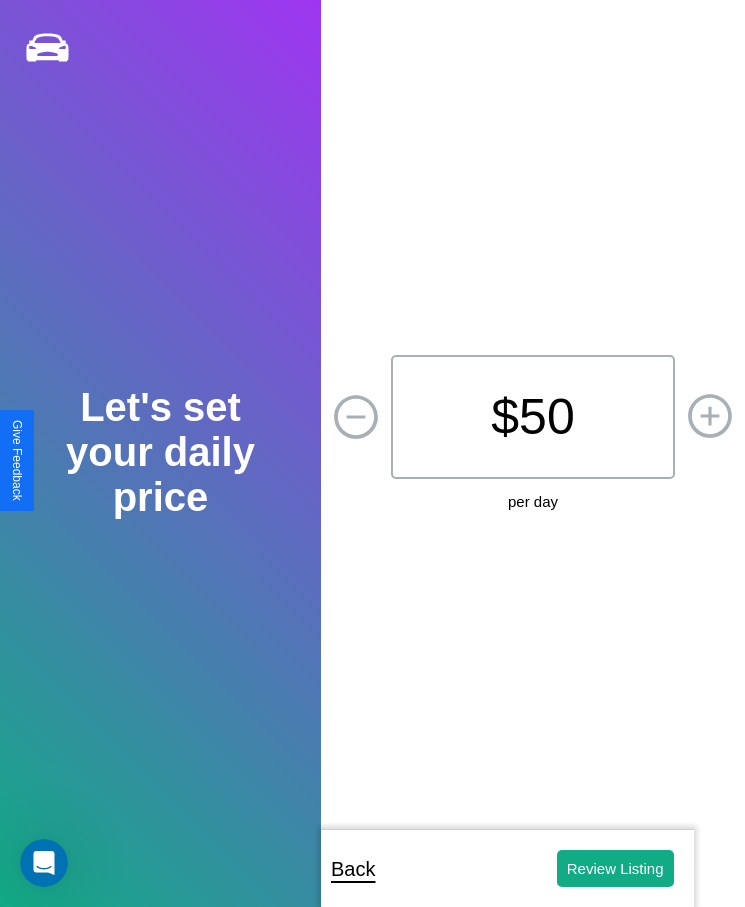 click on "$ 50" at bounding box center [533, 417] 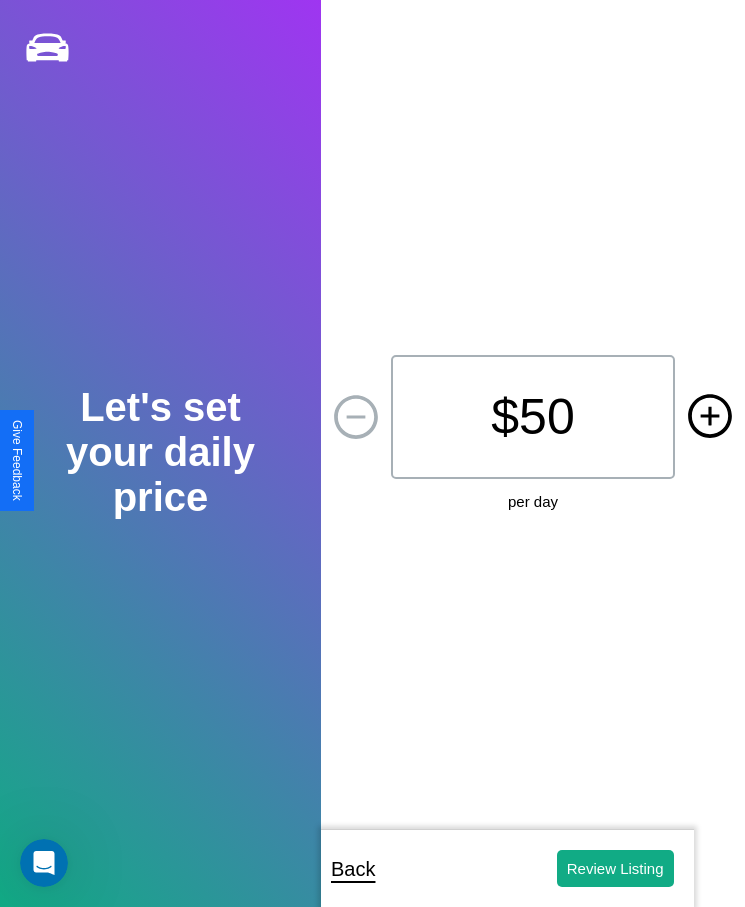 click 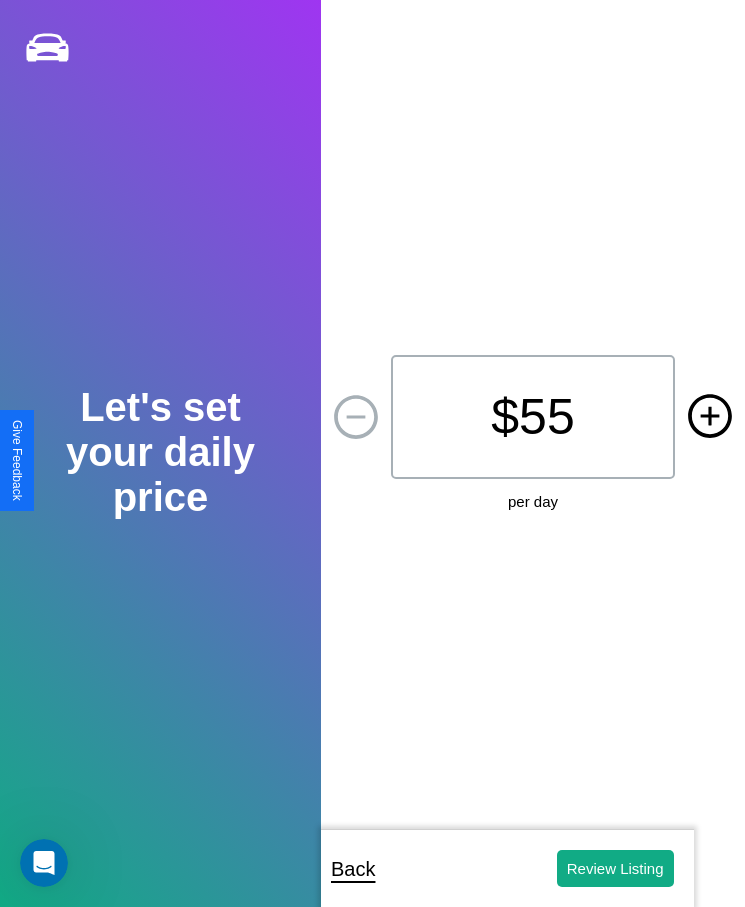 click 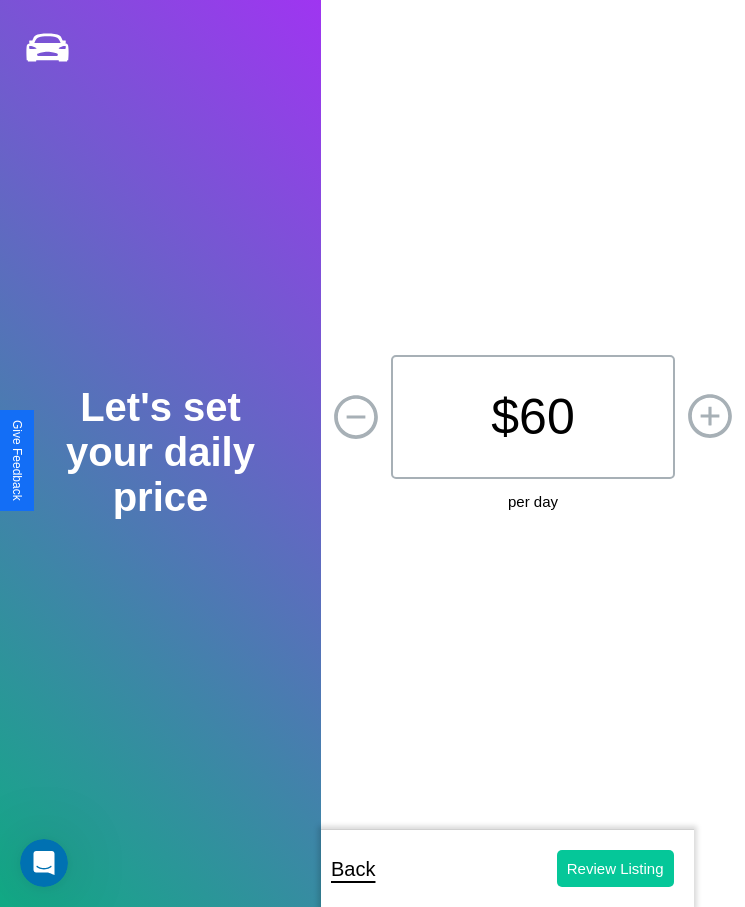 click on "Review Listing" at bounding box center (615, 868) 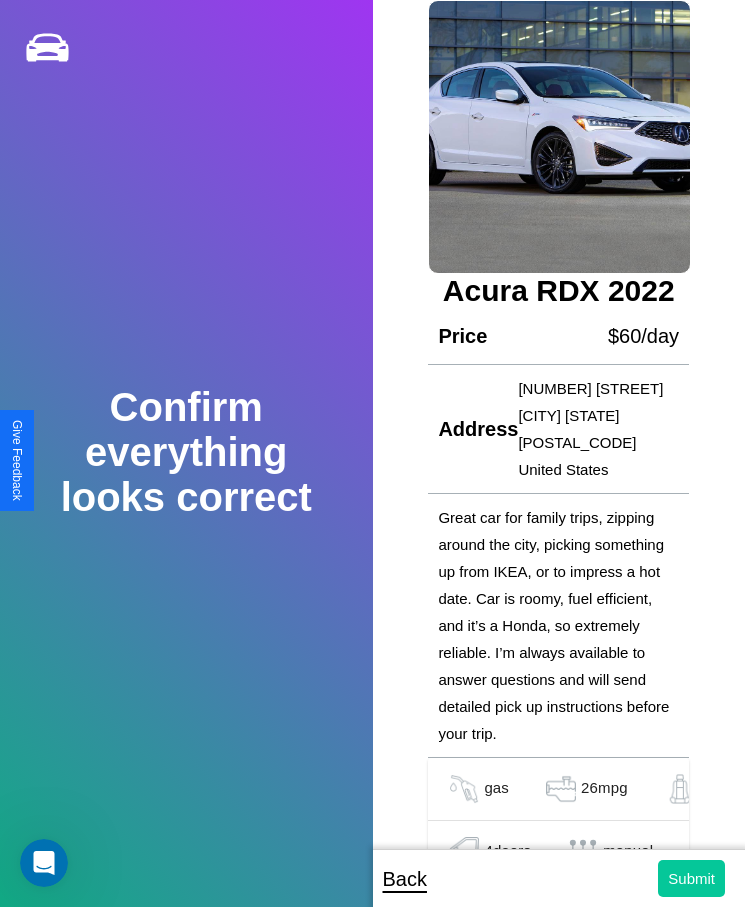click on "Submit" at bounding box center [691, 878] 